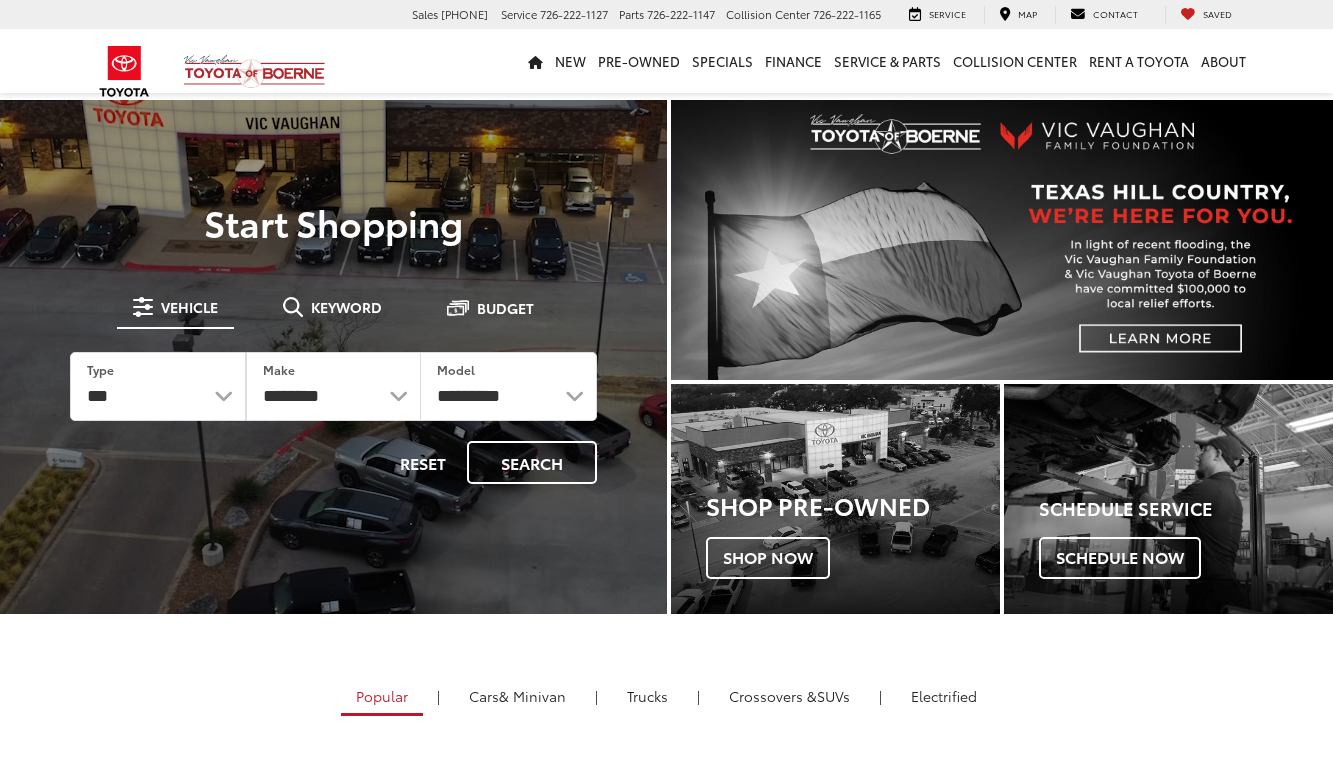 scroll, scrollTop: 0, scrollLeft: 0, axis: both 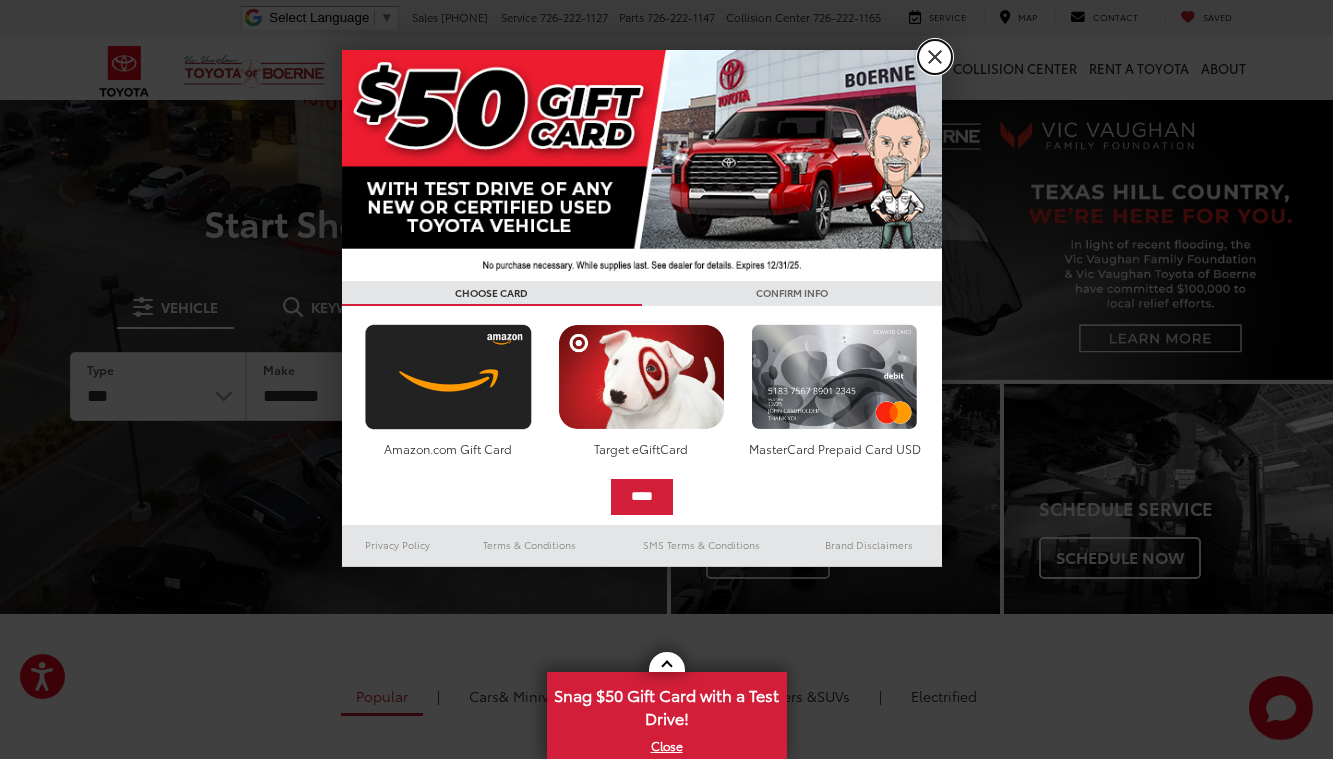 click on "X" at bounding box center (935, 57) 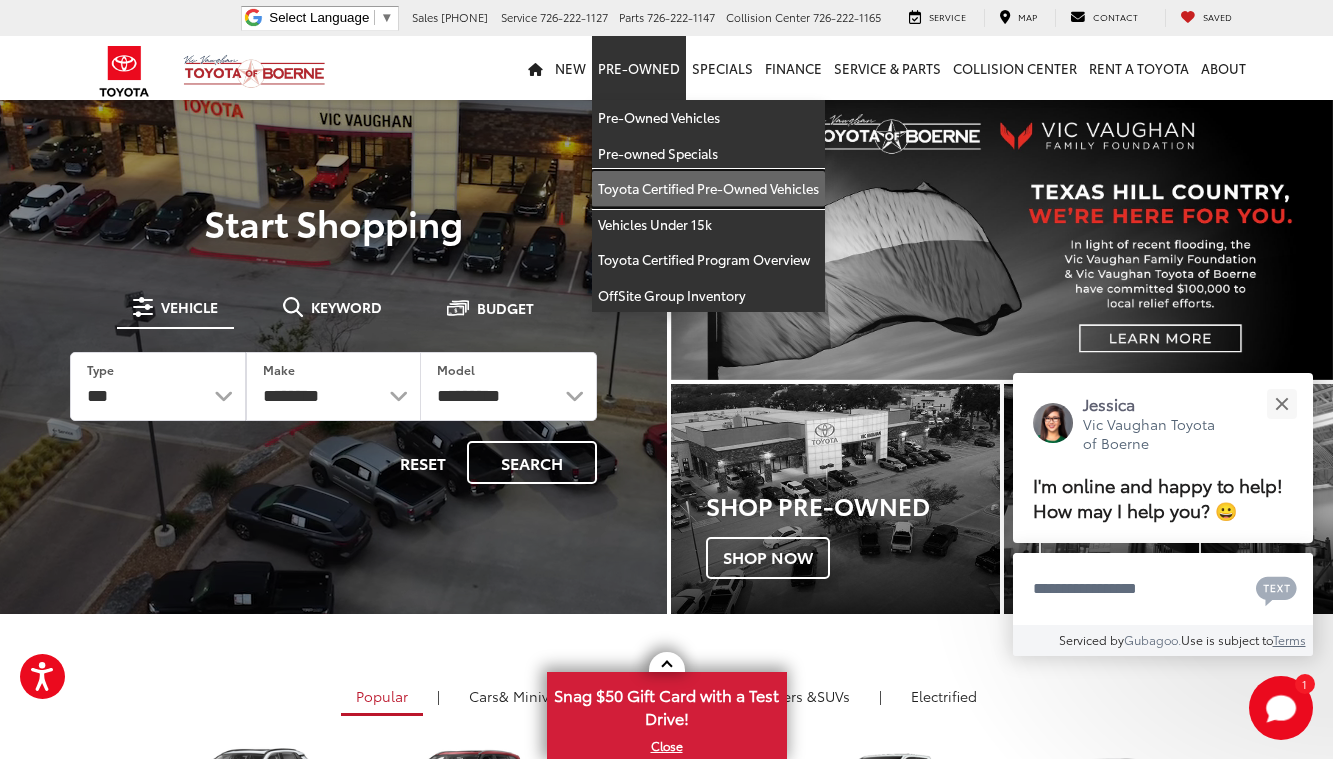 click on "Toyota Certified Pre-Owned Vehicles" at bounding box center (708, 189) 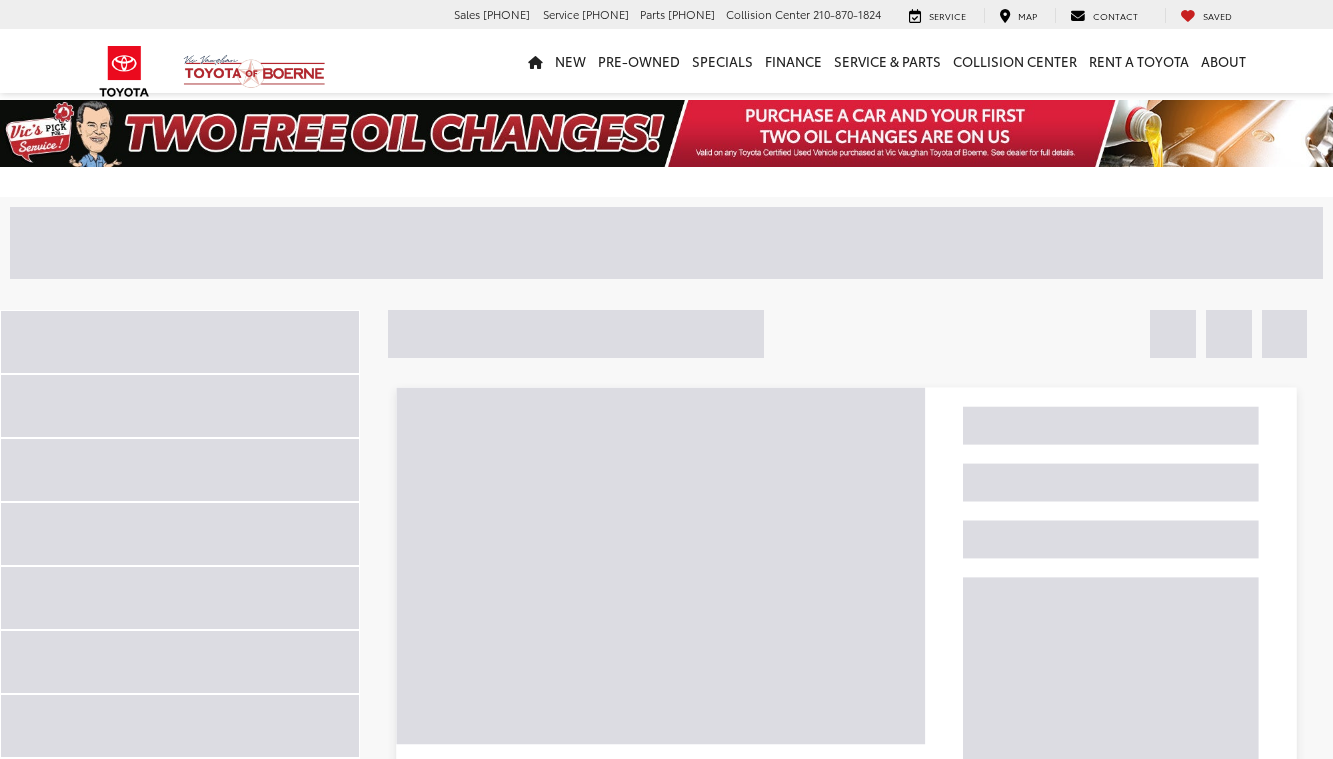 scroll, scrollTop: 0, scrollLeft: 0, axis: both 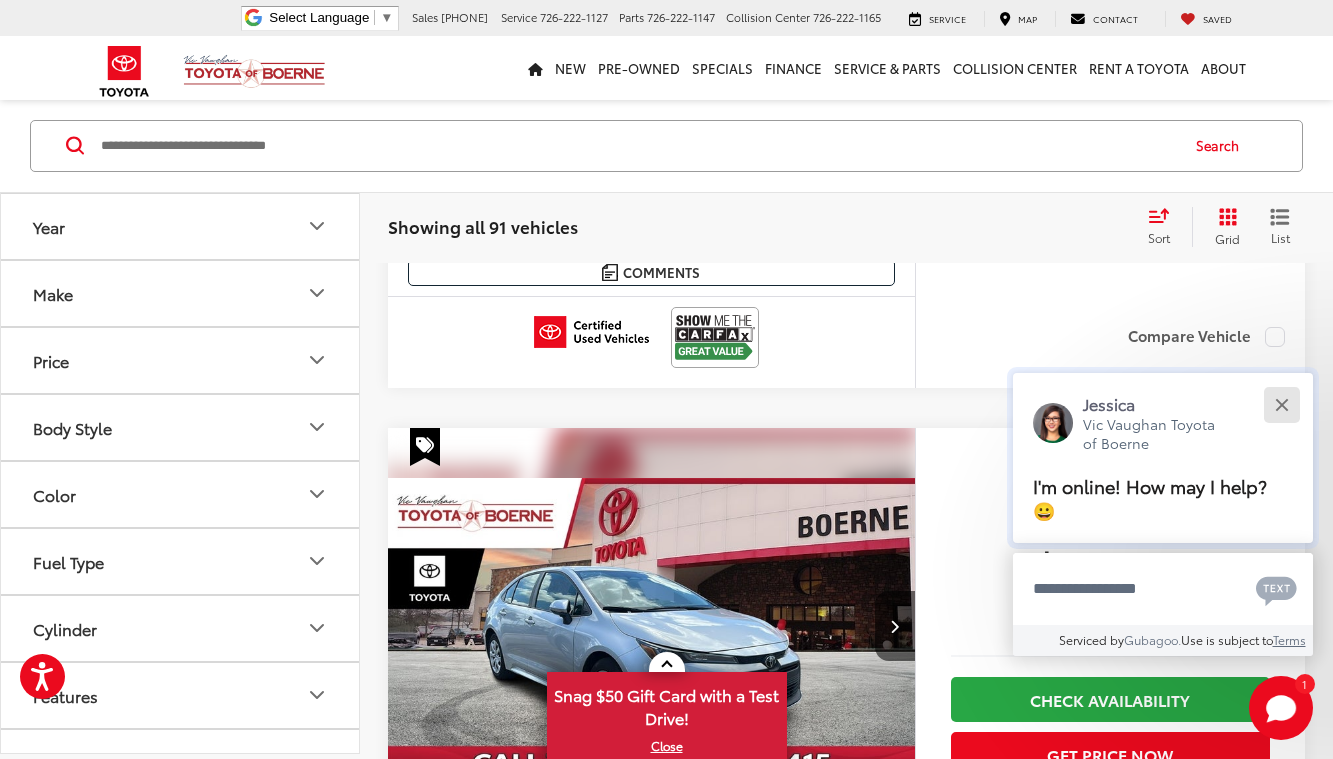 click at bounding box center (1281, 404) 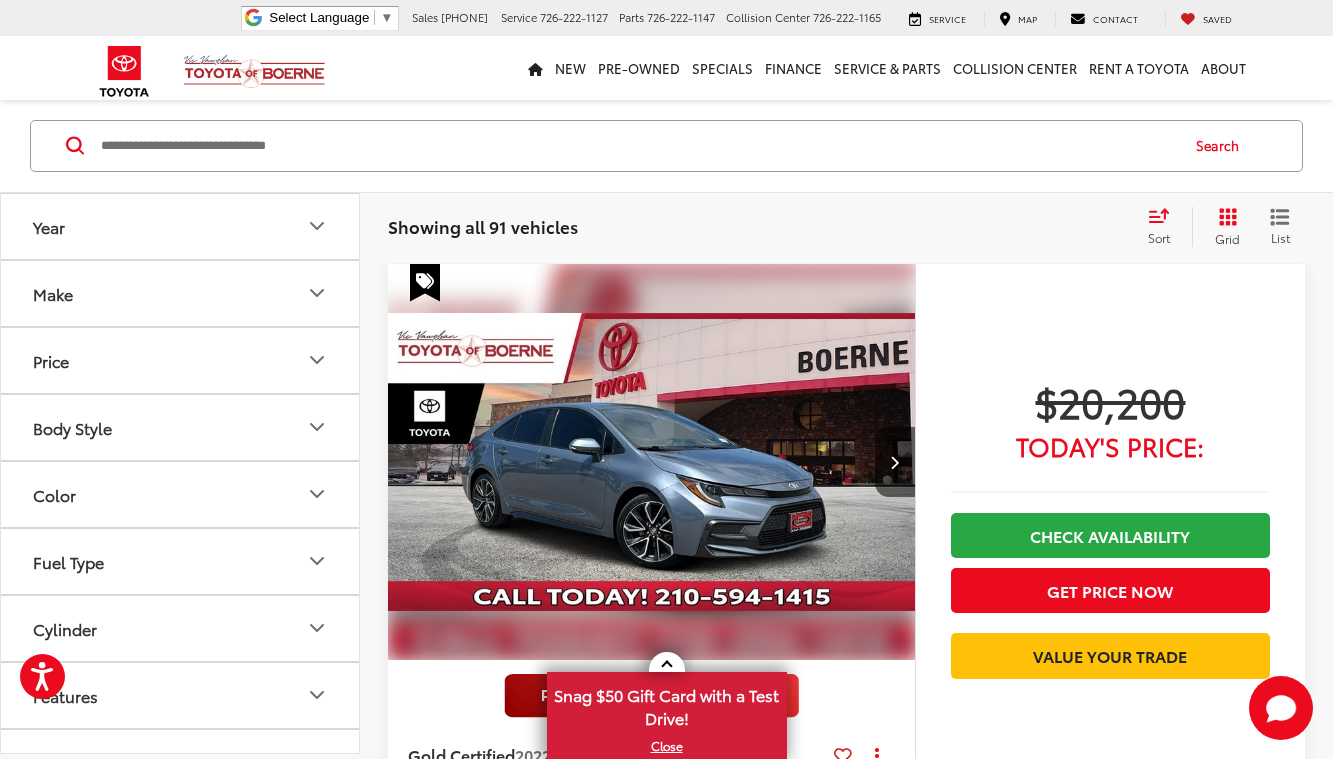 scroll, scrollTop: 6330, scrollLeft: 0, axis: vertical 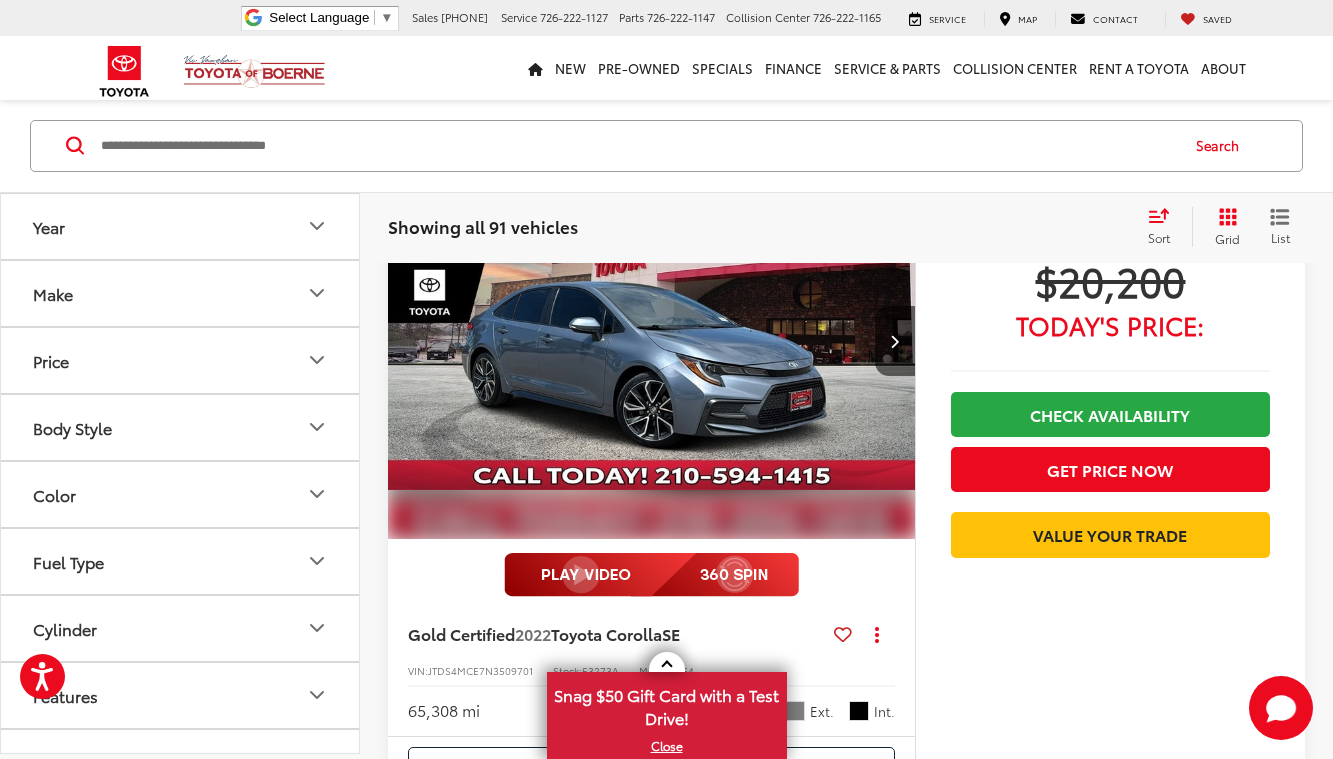 click on "Gold Certified 2022  Toyota Corolla  LE
Copy Link Share Print View Details VIN:  5YFEPMAE9NP342823 Stock:  A10731 Model:  1852 54,203 mi Ext. Int. More Details Comments Dealer Comments CARFAX One-Owner. Clean CARFAX. 2022 Toyota Corolla LE Gray Certified. Inspected, Bluetooth®, 1-Owner, Clean Carfax, Certified Pre-owned. Odometer is 2772 miles below market average! 30/38 City/Highway MPG Toyota Gold Certified Details:   * Warranty Deductible: $0   * 160 Point Inspection   * Powertrain Limited Warranty: 84 Month/100,000 Mile (whichever comes first) from TCUV purchase date   * Roadside Assistance for 7 Year / 100,000 Mile. Standard New-Car Financing Rates Available. Warranty honored at over 1,400 Toyota dealers in the continental U.S. & Canada. Trade-ins accepted. Trouble-free handling of your transaction, including DMV paperwork   * Transferable Warranty   * Vehicle History   * Roadside Assistance More...
$17,200" at bounding box center (846, -1241) 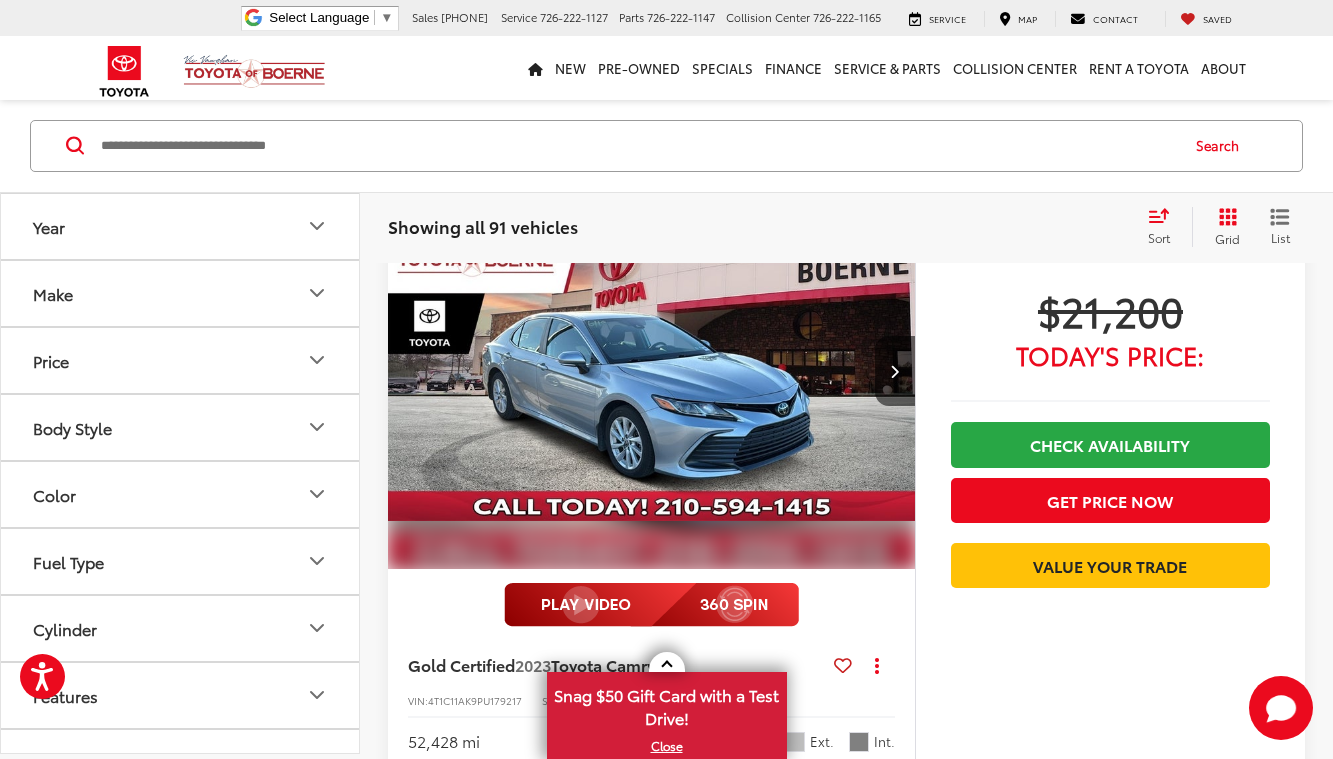 click on "Gold Certified 2022  Toyota Corolla  LE
Copy Link Share Print View Details VIN:  5YFEPMAE9NP342823 Stock:  A10731 Model:  1852 54,203 mi Ext. Int. More Details Comments Dealer Comments CARFAX One-Owner. Clean CARFAX. 2022 Toyota Corolla LE Gray Certified. Inspected, Bluetooth®, 1-Owner, Clean Carfax, Certified Pre-owned. Odometer is 2772 miles below market average! 30/38 City/Highway MPG Toyota Gold Certified Details:   * Warranty Deductible: $0   * 160 Point Inspection   * Powertrain Limited Warranty: 84 Month/100,000 Mile (whichever comes first) from TCUV purchase date   * Roadside Assistance for 7 Year / 100,000 Mile. Standard New-Car Financing Rates Available. Warranty honored at over 1,400 Toyota dealers in the continental U.S. & Canada. Trade-ins accepted. Trouble-free handling of your transaction, including DMV paperwork   * Transferable Warranty   * Vehicle History   * Roadside Assistance More...
$17,200" at bounding box center (846, -1984) 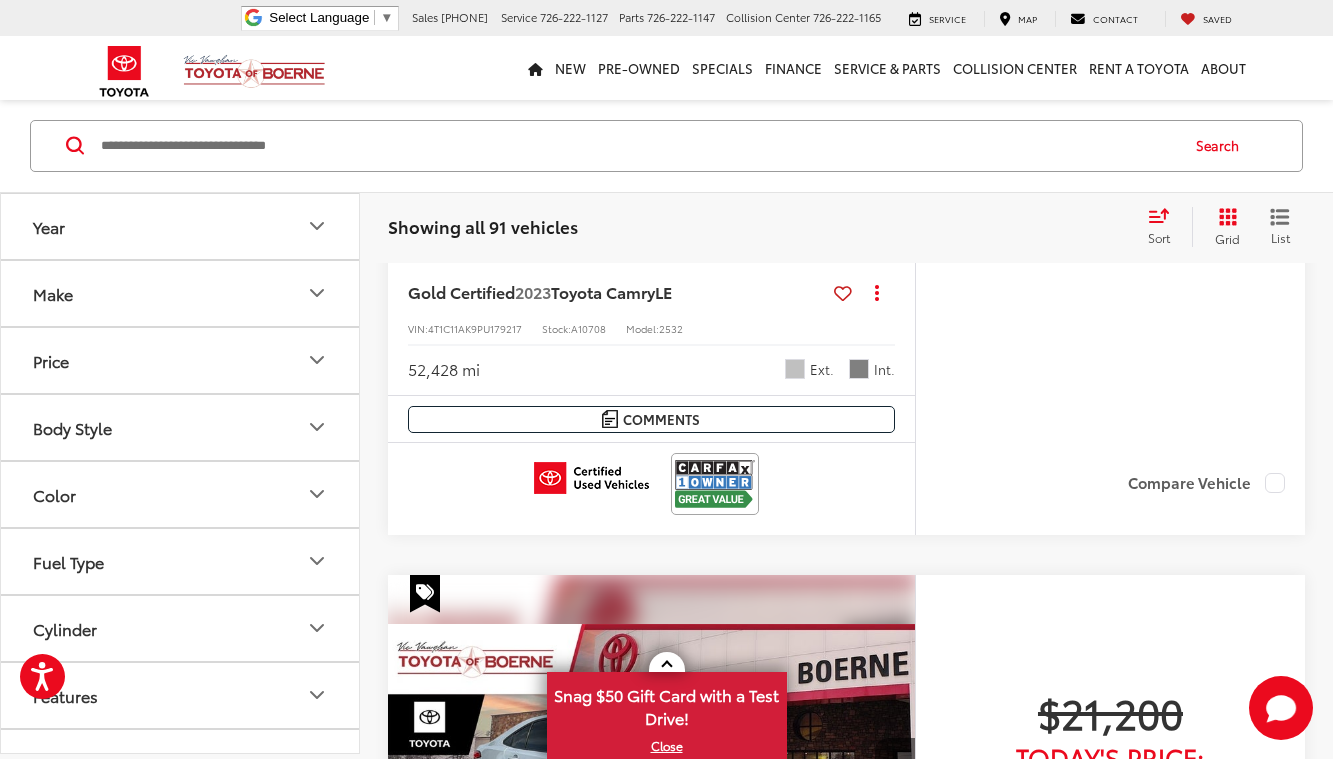 scroll, scrollTop: 7400, scrollLeft: 0, axis: vertical 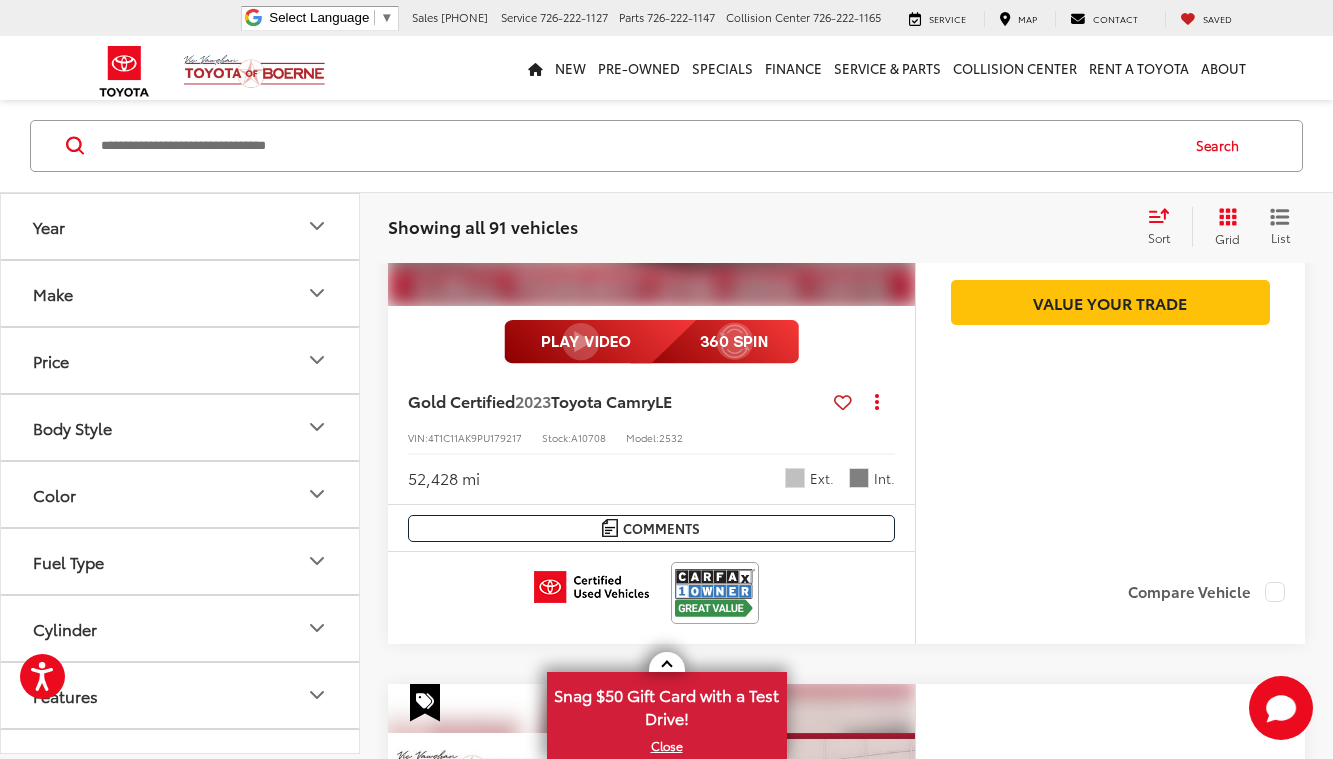 click on "Make" at bounding box center (181, 293) 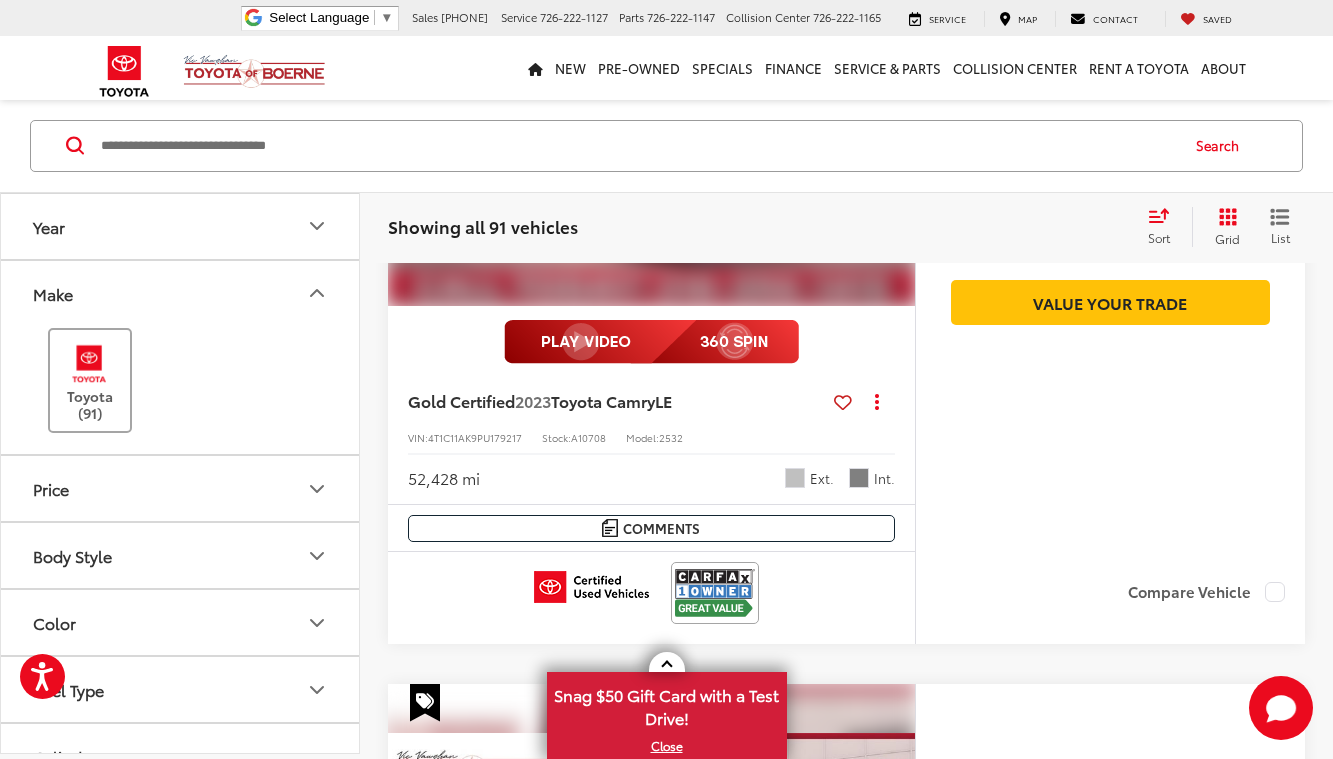 click at bounding box center [89, 364] 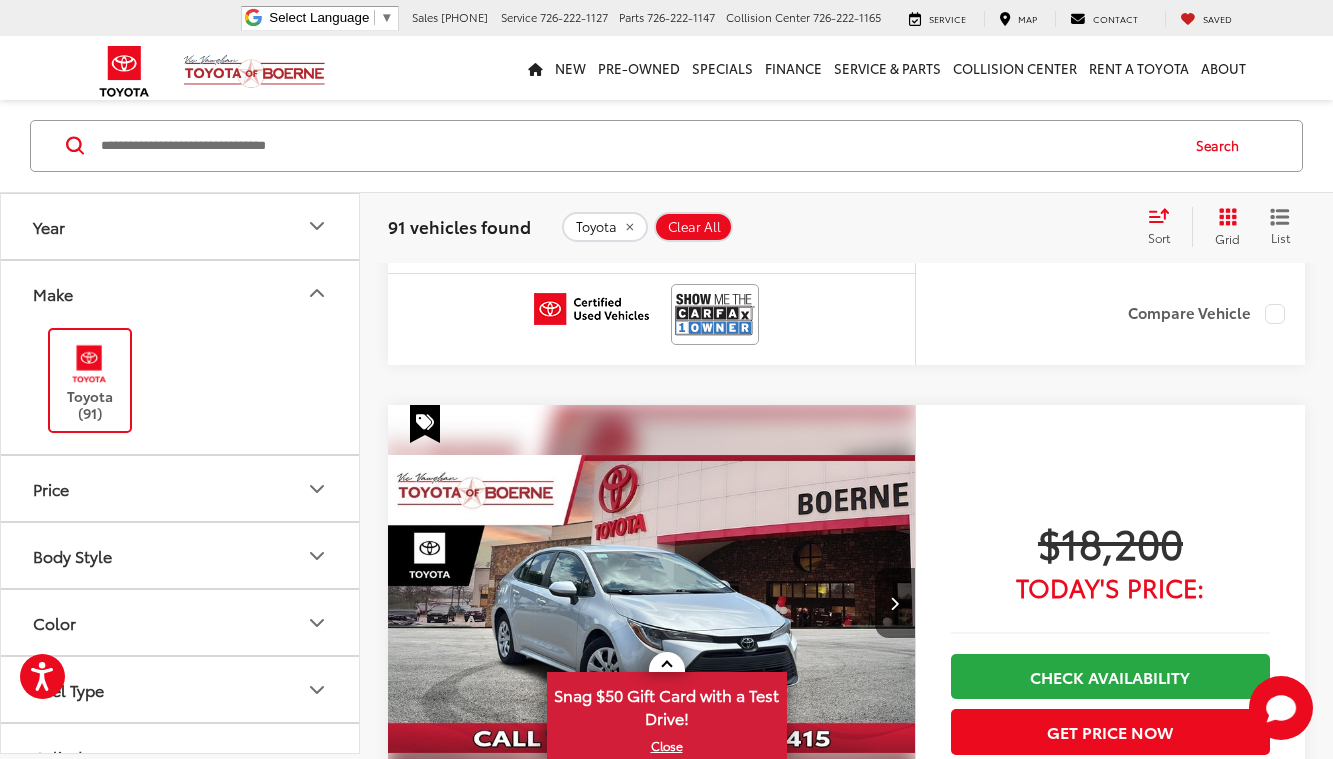 scroll, scrollTop: 97, scrollLeft: 0, axis: vertical 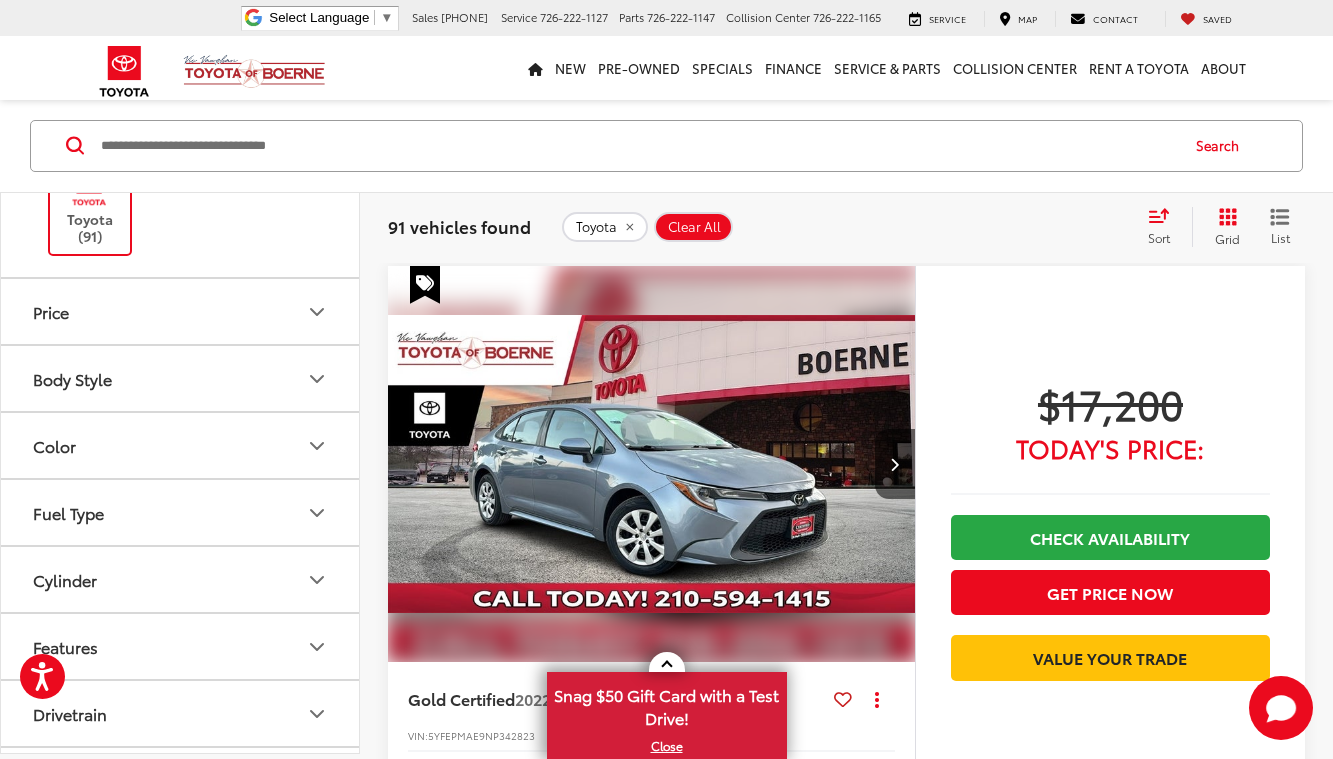 click 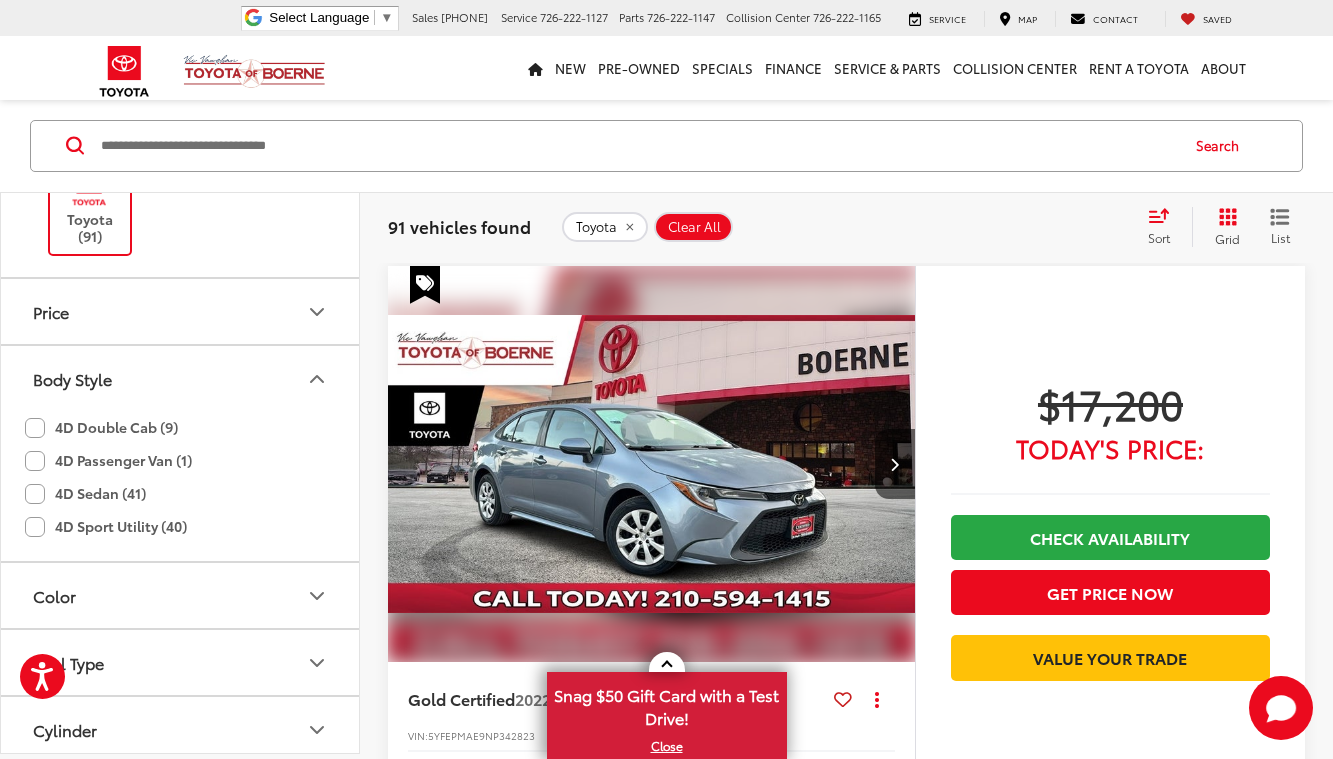 click 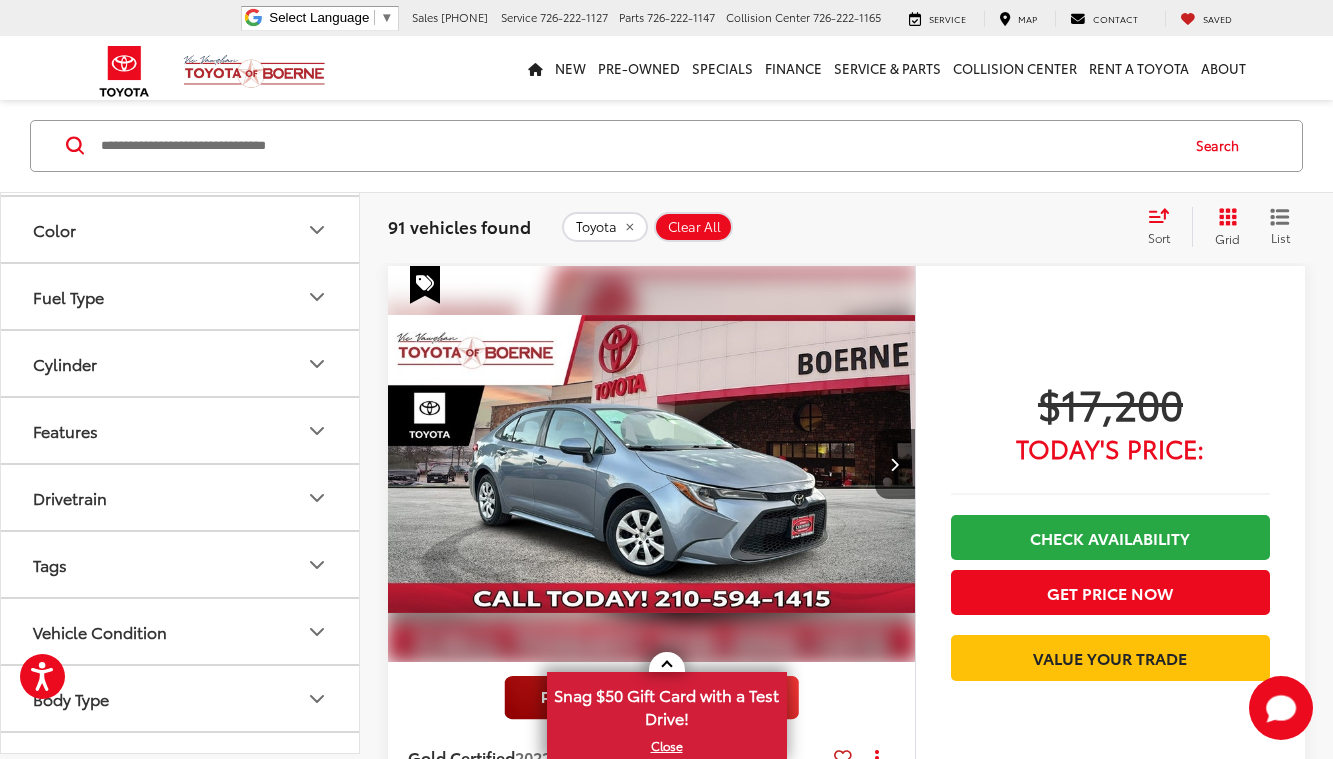scroll, scrollTop: 0, scrollLeft: 0, axis: both 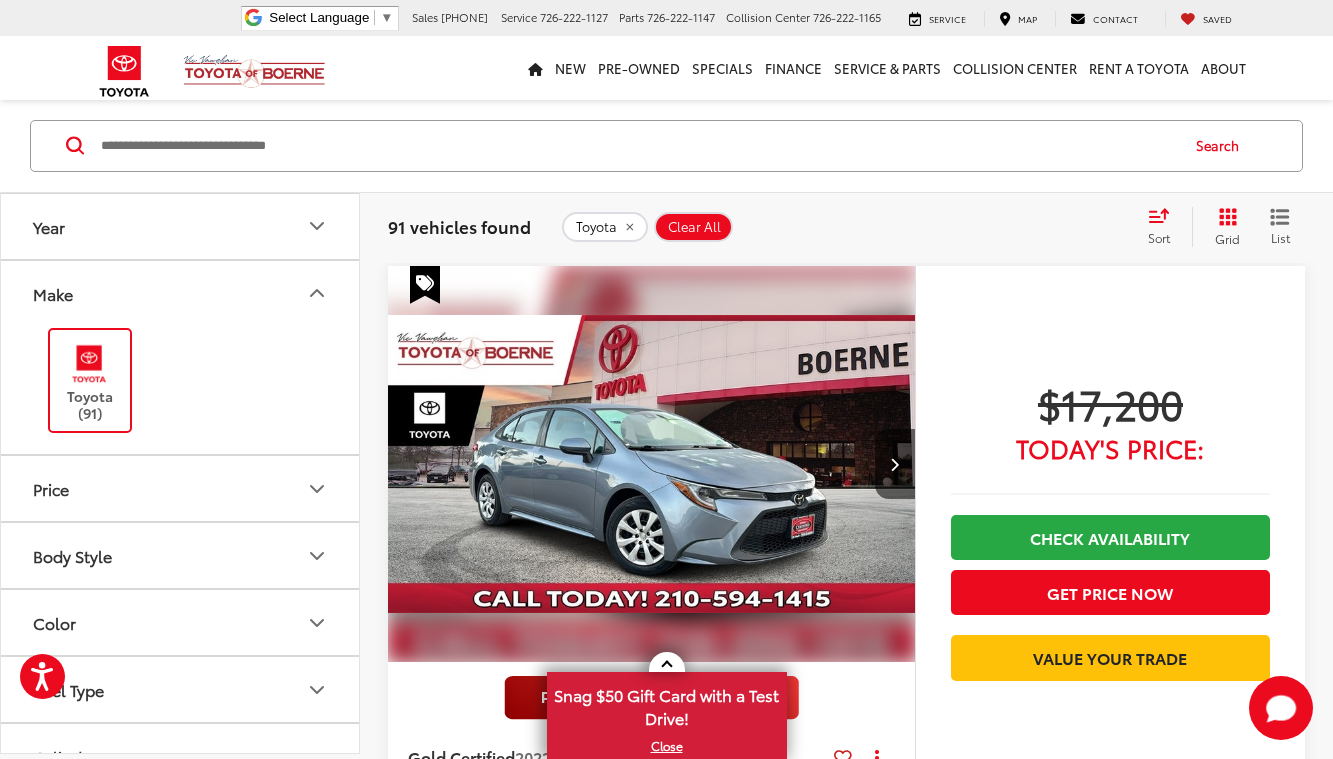 click on "Price" at bounding box center [181, 488] 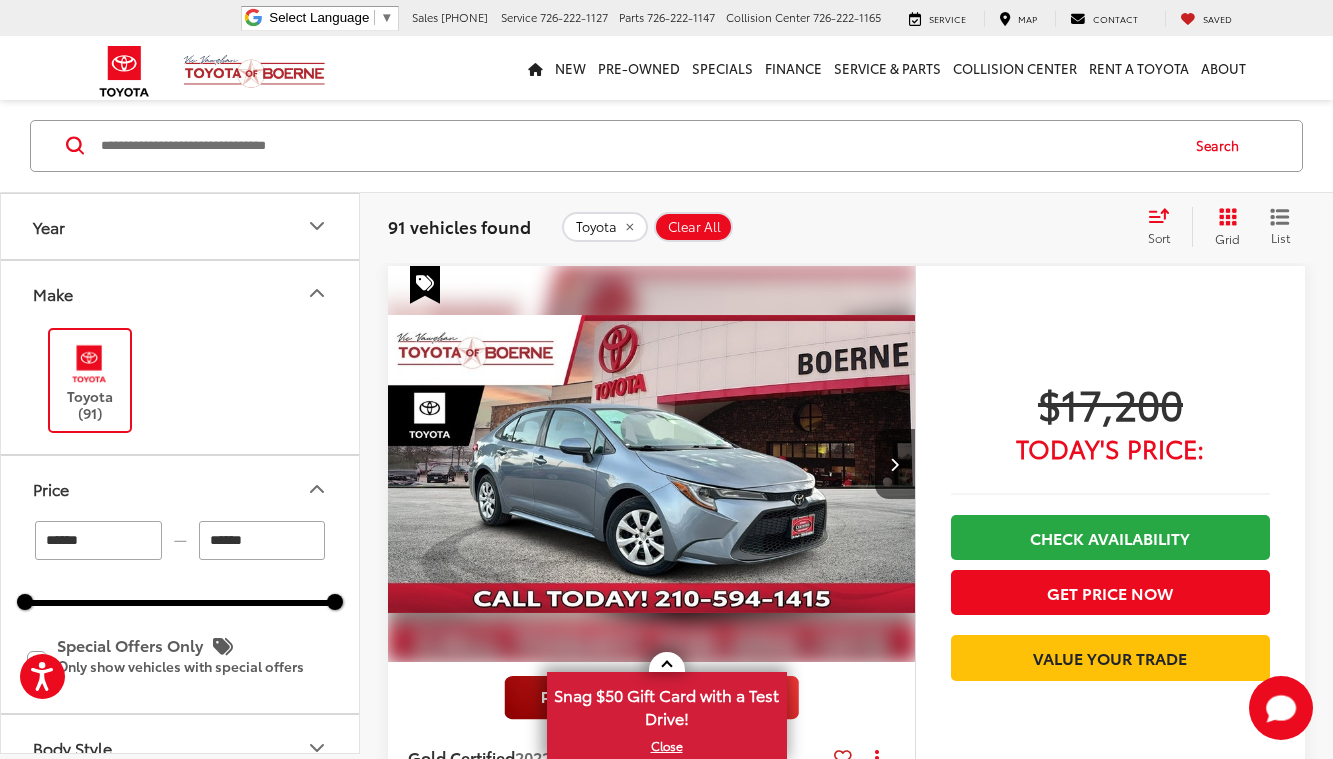 click 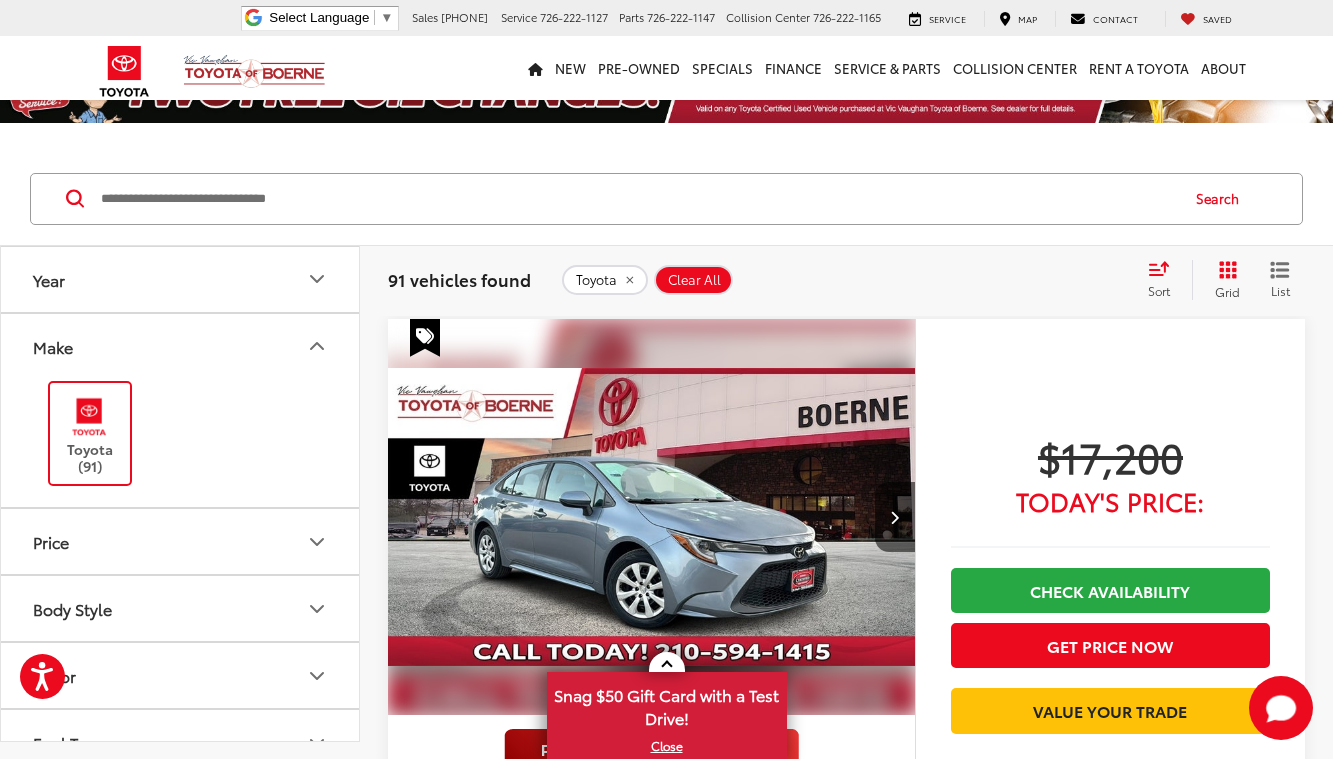 scroll, scrollTop: 0, scrollLeft: 0, axis: both 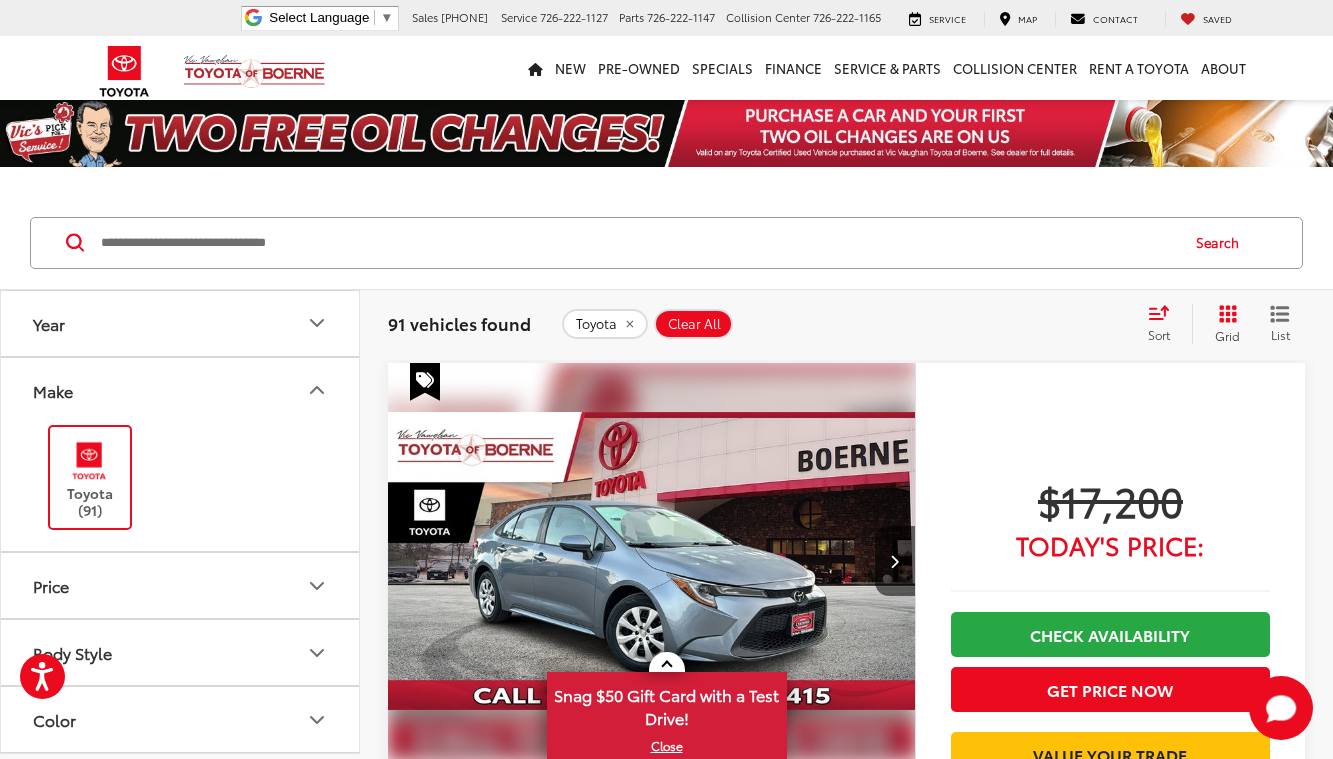 click 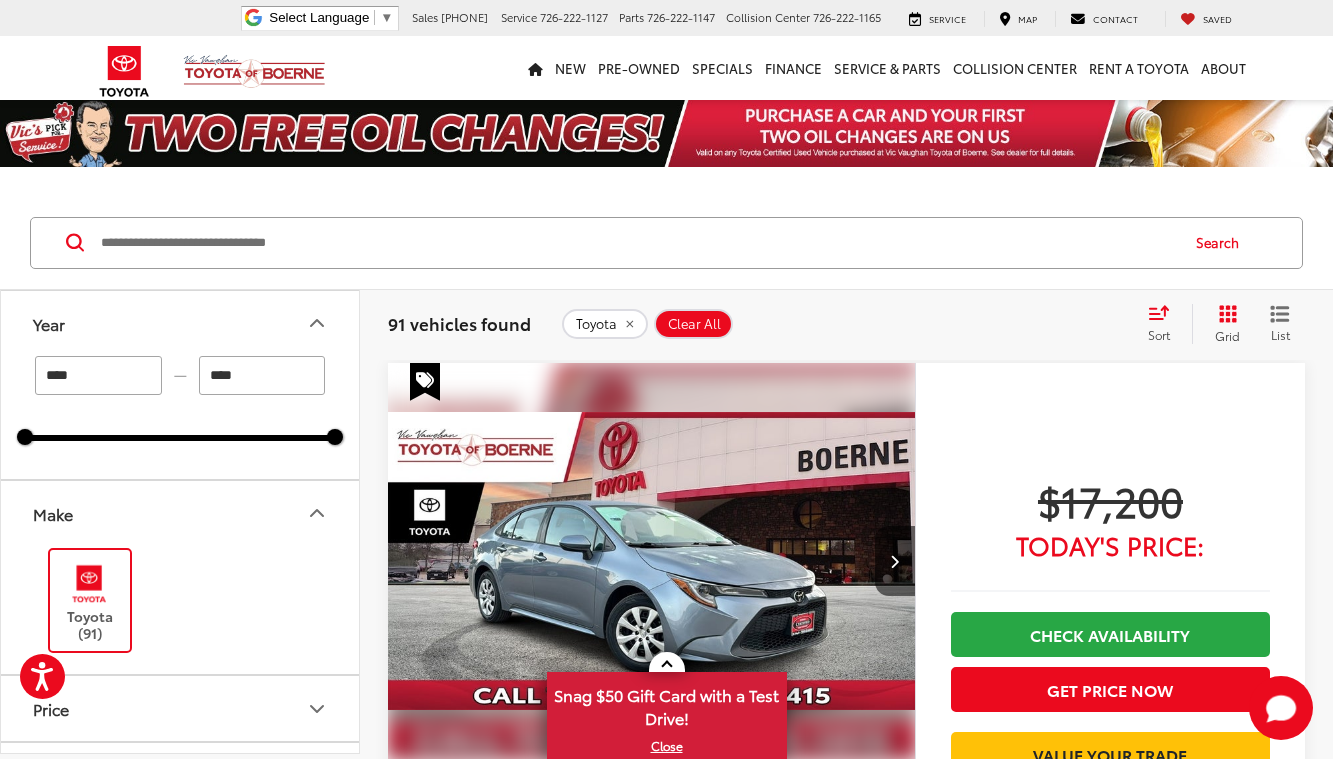 click 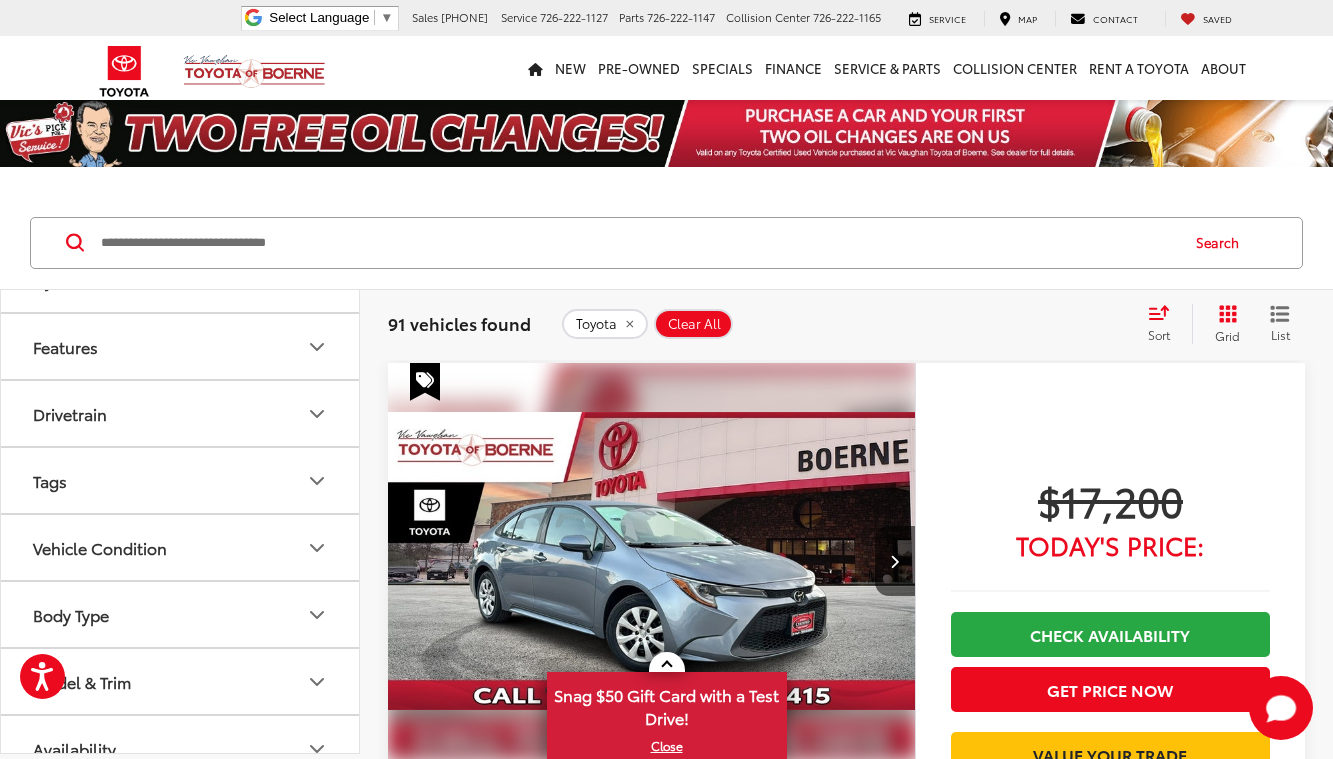 scroll, scrollTop: 603, scrollLeft: 0, axis: vertical 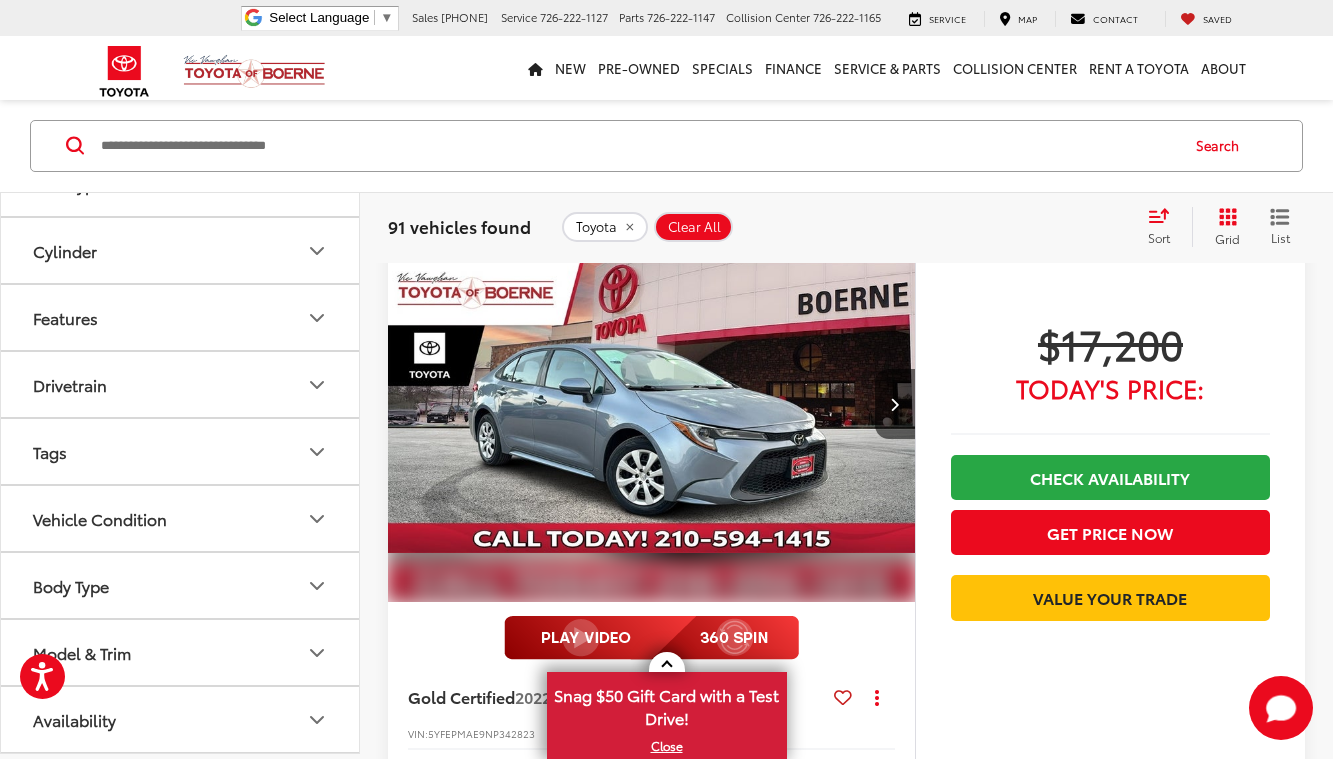 click on "Body Type" at bounding box center [181, 585] 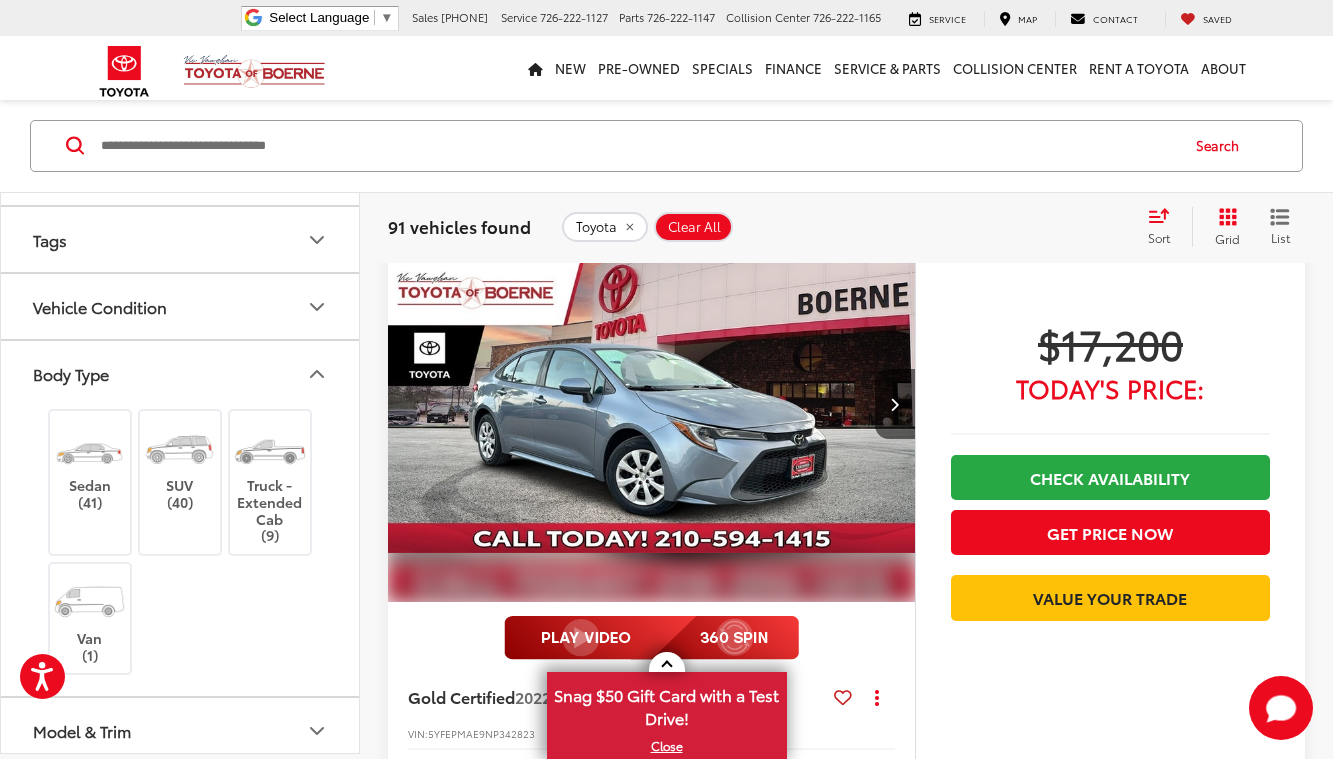 scroll, scrollTop: 719, scrollLeft: 0, axis: vertical 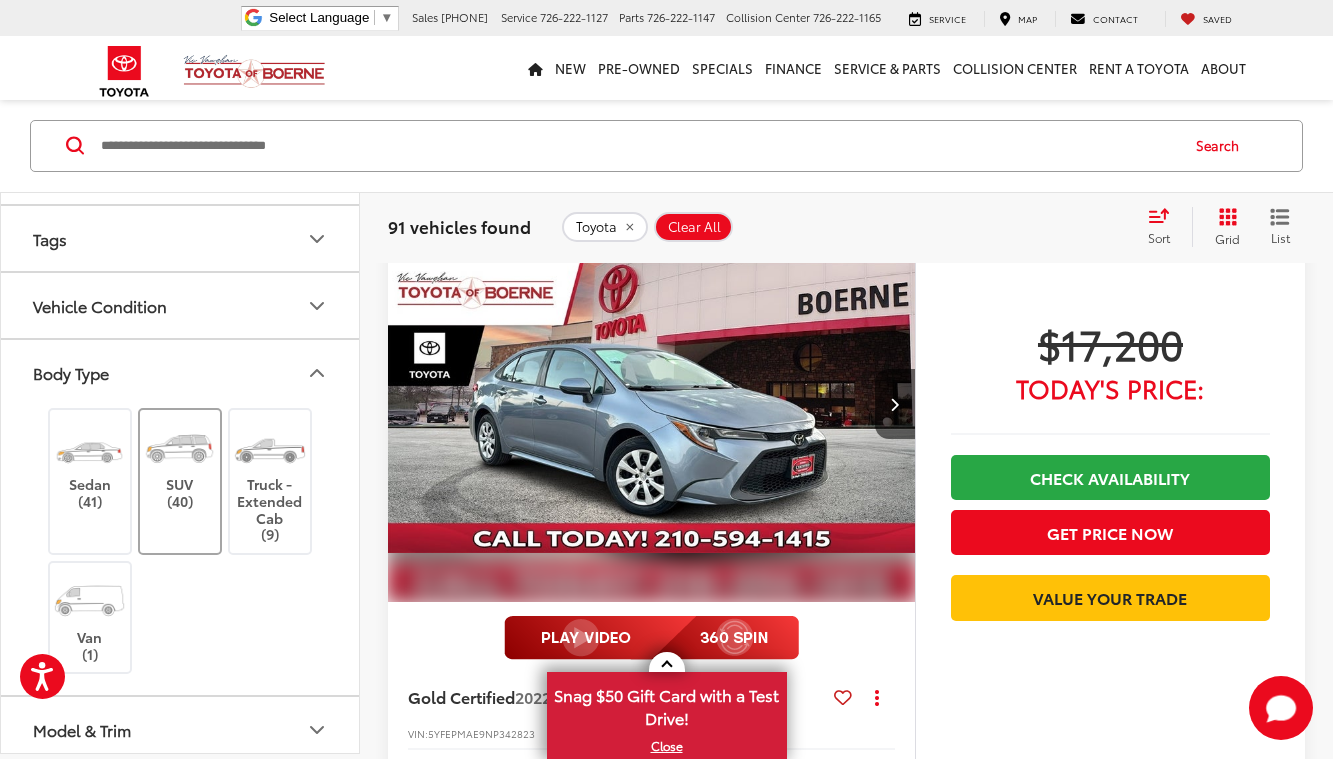 click on "SUV   (40)" at bounding box center (180, 465) 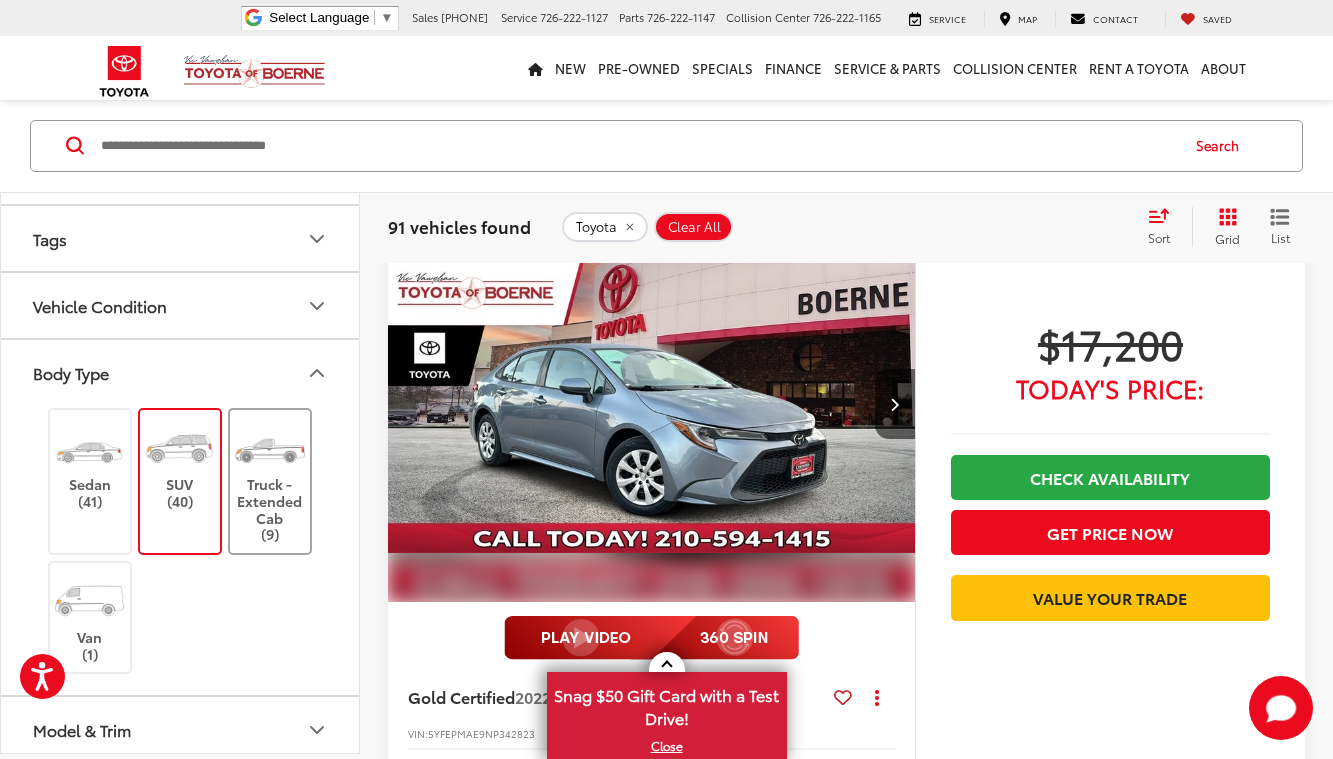 click on "Truck - Extended Cab   (9)" at bounding box center [270, 481] 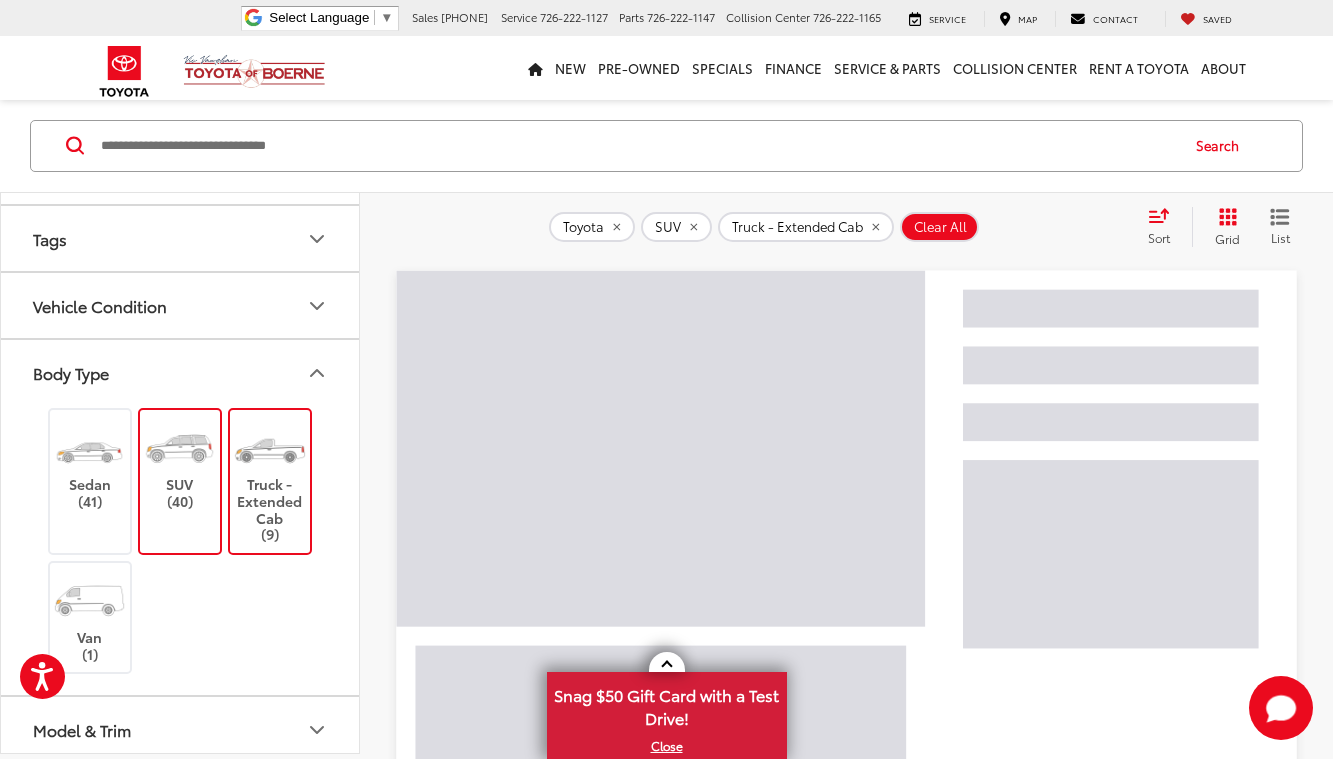 click on "There are no vehicles that match your search criteria currently available online; however, there may be one available in-store. Please fill out the contact form below to express your interest and an experienced sales manager will get back to you. *First Name *Last Name *E-Mail Address Phone Number Comments: Let's Talk *Required Fields Dealer Comments CANCEL>
First    Prev 1 2 3 4 5 Next    Last                Show: 12 Show: 12 Show: 24 Show: 48 Show: 96
Pre-Owned vehicle pricing includes all offers and incentives. Tax, Title, Tags, Any Dealer Installed Accessories and doc fee of $225.00 not included in vehicle prices shown and must be paid by the purchaser. While great effort is made to ensure the accuracy of the information on this site, errors do occur so please verify information with a customer service rep. This is easily done by calling us at 726-222-1155 or by visiting us at the dealership." at bounding box center (846, 3060) 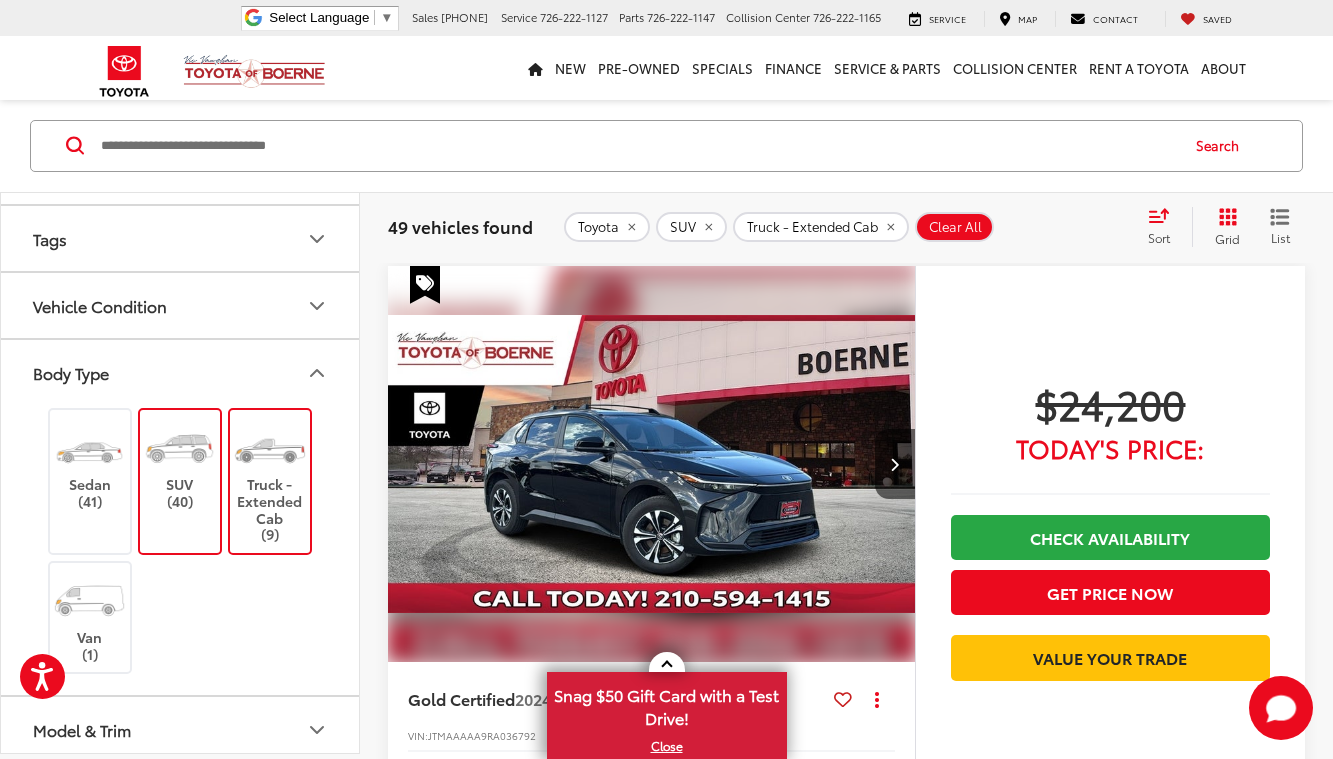 click on "Gold Certified 2024  Toyota bZ4X  XLE
Copy Link Share Print View Details VIN:  JTMAAAAA9RA036792 Stock:  53208A Model:  2870 16,781 mi Ext. Int. More Details Comments Dealer Comments CARFAX One-Owner. Clean CARFAX. 2024 Toyota bZ4X XLE Black Certified. Inspected, Bluetooth®, 1-Owner, Clean Carfax, Certified Pre-owned, Navigation system: Drive Connect (3 year trial) includes Cloud Navigation with real time traffic and Google POI. Recent Arrival! 131/107 City/Highway MPG Toyota Certified Used Hybrids Details:   * Vehicle History   * Transferable Warranty   * Limited Warranty: 12 Month/12,000 Mile Limited Comprehensive Warranty: 12 Month/12,000 Mile (whichever comes first) from certified purchase date   * Roadside Assistance   * Powertrain Limited Warranty: 84 Month/100,000 Mile (whichever comes first) from TCUV purchase date   * 160 Point Inspection   * Warranty Deductible: $0 More...
$24,200
Today's Price:" at bounding box center [846, 4728] 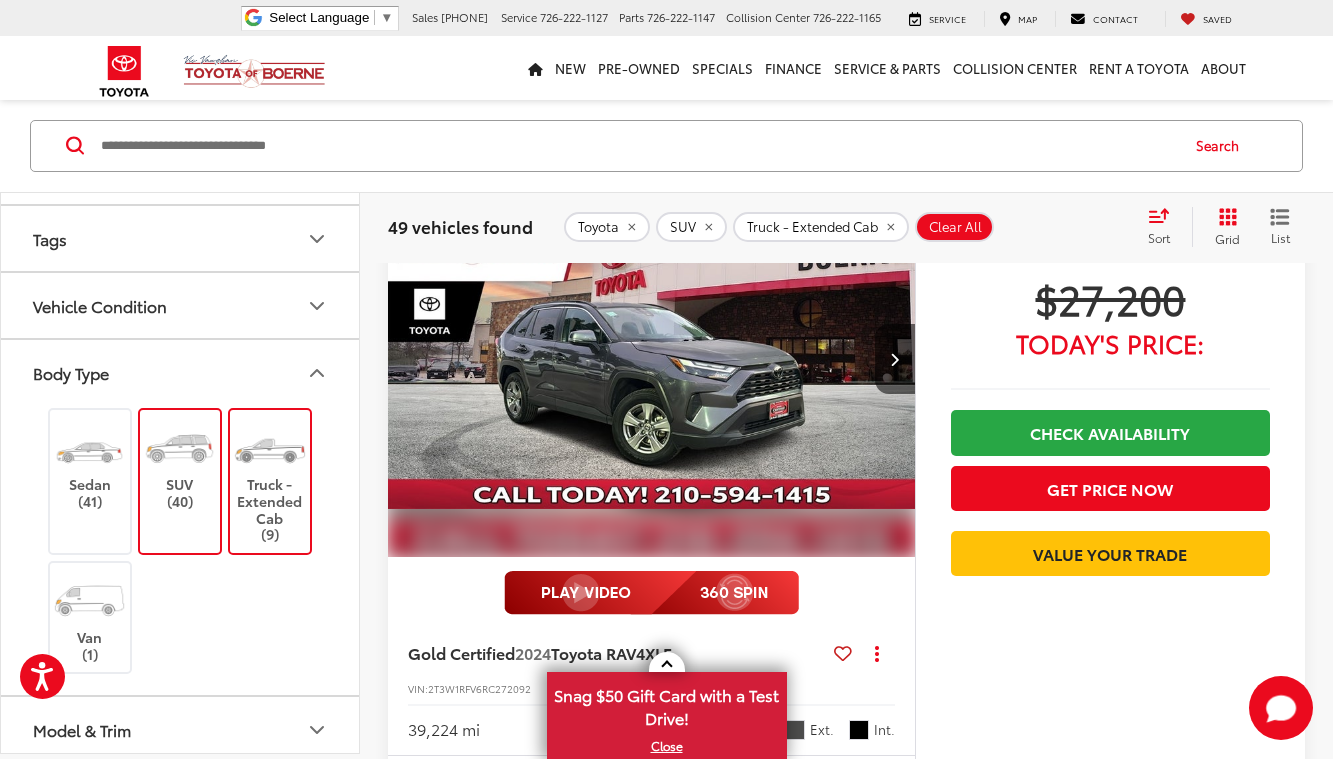 scroll, scrollTop: 5581, scrollLeft: 0, axis: vertical 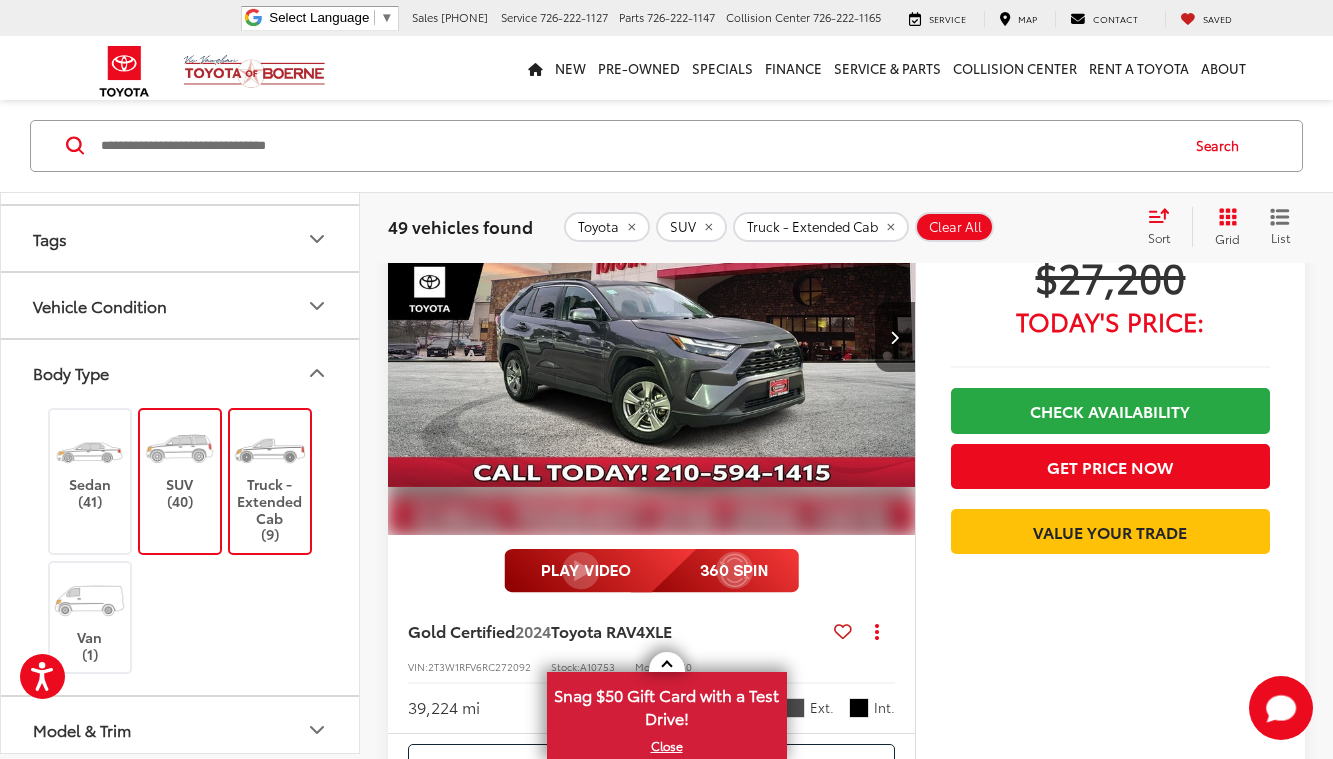 click on "SUV   (40)" at bounding box center [180, 465] 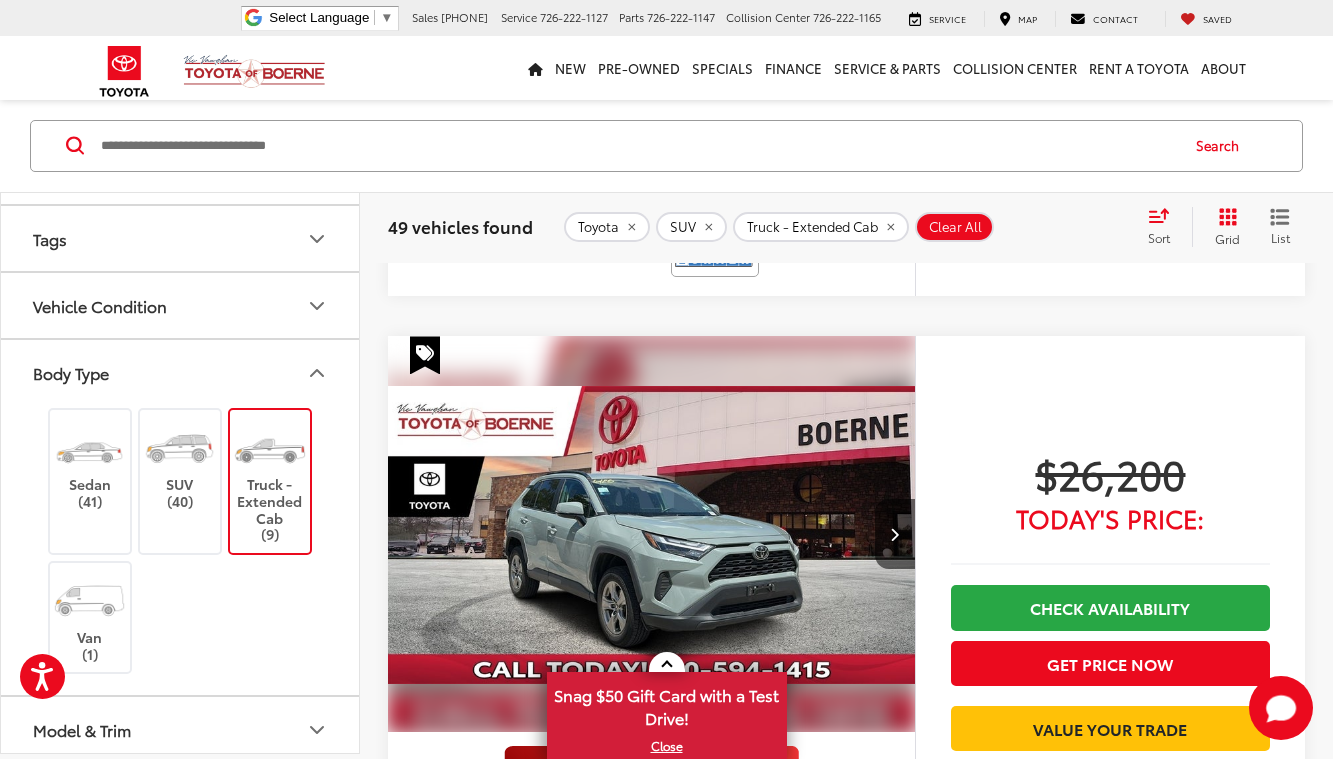 click on "Gold Certified 2024  Toyota bZ4X  XLE
Copy Link Share Print View Details VIN:  JTMAAAAA9RA036792 Stock:  53208A Model:  2870 16,781 mi Ext. Int. More Details Comments Dealer Comments CARFAX One-Owner. Clean CARFAX. 2024 Toyota bZ4X XLE Black Certified. Inspected, Bluetooth®, 1-Owner, Clean Carfax, Certified Pre-owned, Navigation system: Drive Connect (3 year trial) includes Cloud Navigation with real time traffic and Google POI. Recent Arrival! 131/107 City/Highway MPG Toyota Certified Used Hybrids Details:   * Vehicle History   * Transferable Warranty   * Limited Warranty: 12 Month/12,000 Mile Limited Comprehensive Warranty: 12 Month/12,000 Mile (whichever comes first) from certified purchase date   * Roadside Assistance   * Powertrain Limited Warranty: 84 Month/100,000 Mile (whichever comes first) from TCUV purchase date   * 160 Point Inspection   * Warranty Deductible: $0 More...
$24,200
Today's Price:" at bounding box center [846, 2081] 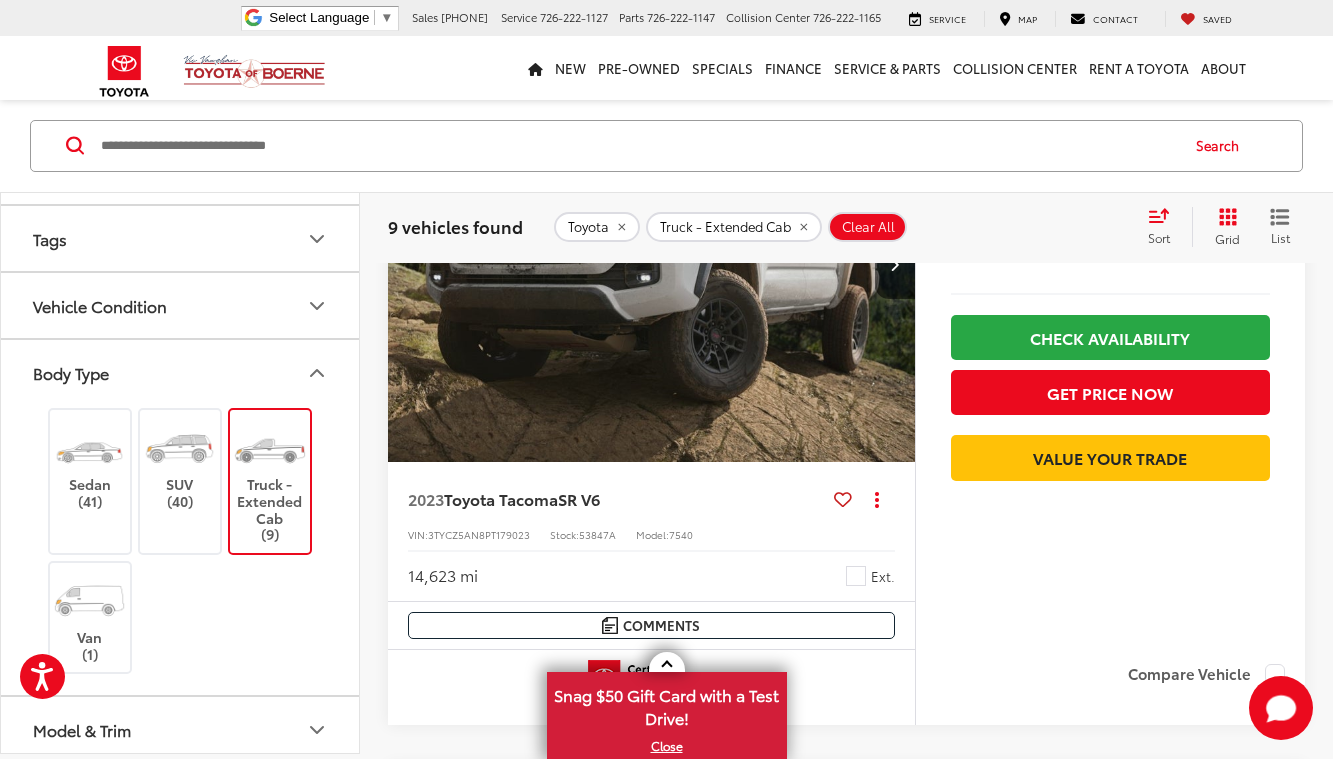 scroll, scrollTop: 5699, scrollLeft: 0, axis: vertical 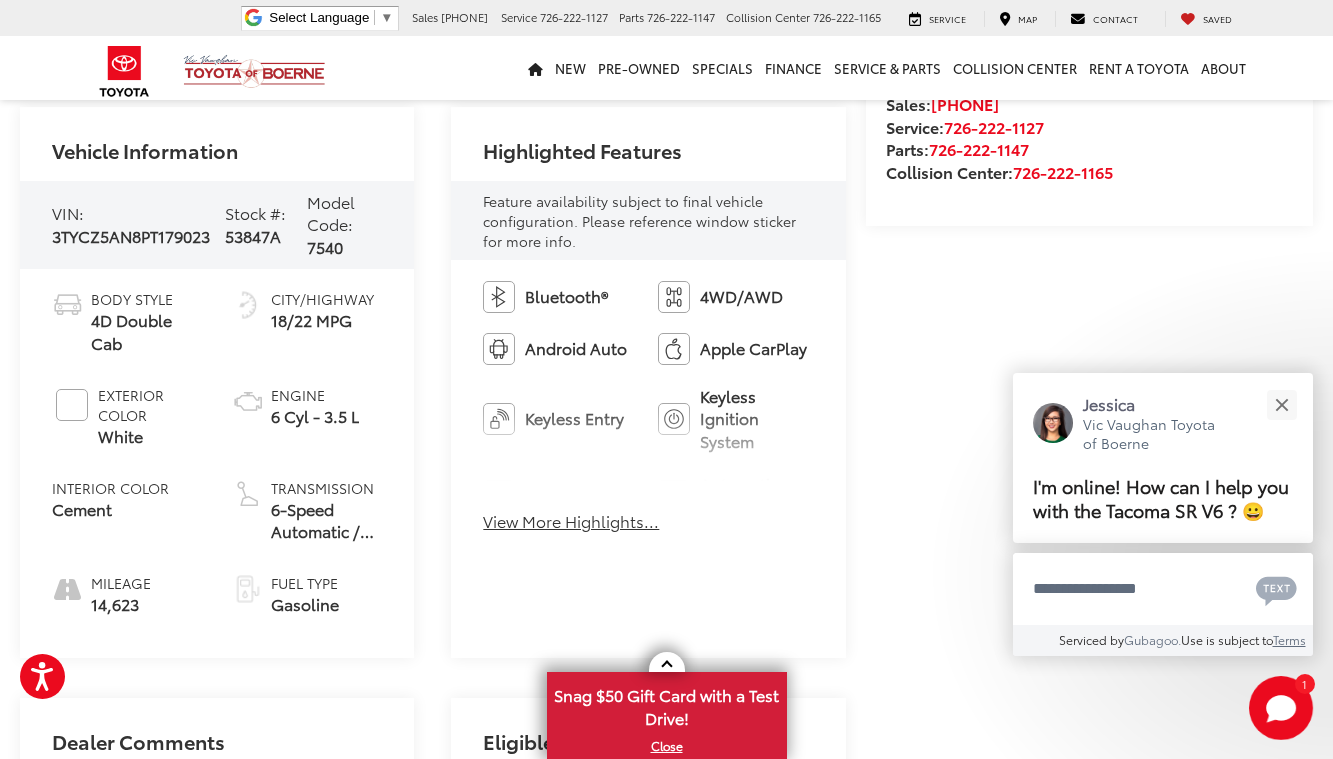click on "Vic Vaughan Toyota of Boerne
Used Vehicles
[YEAR]
Toyota
Tacoma
SR V6
Confirm Availability
Photos
1
/
16
Load More Photos
[YEAR]   Toyota Tacoma
1
/" at bounding box center (666, 986) 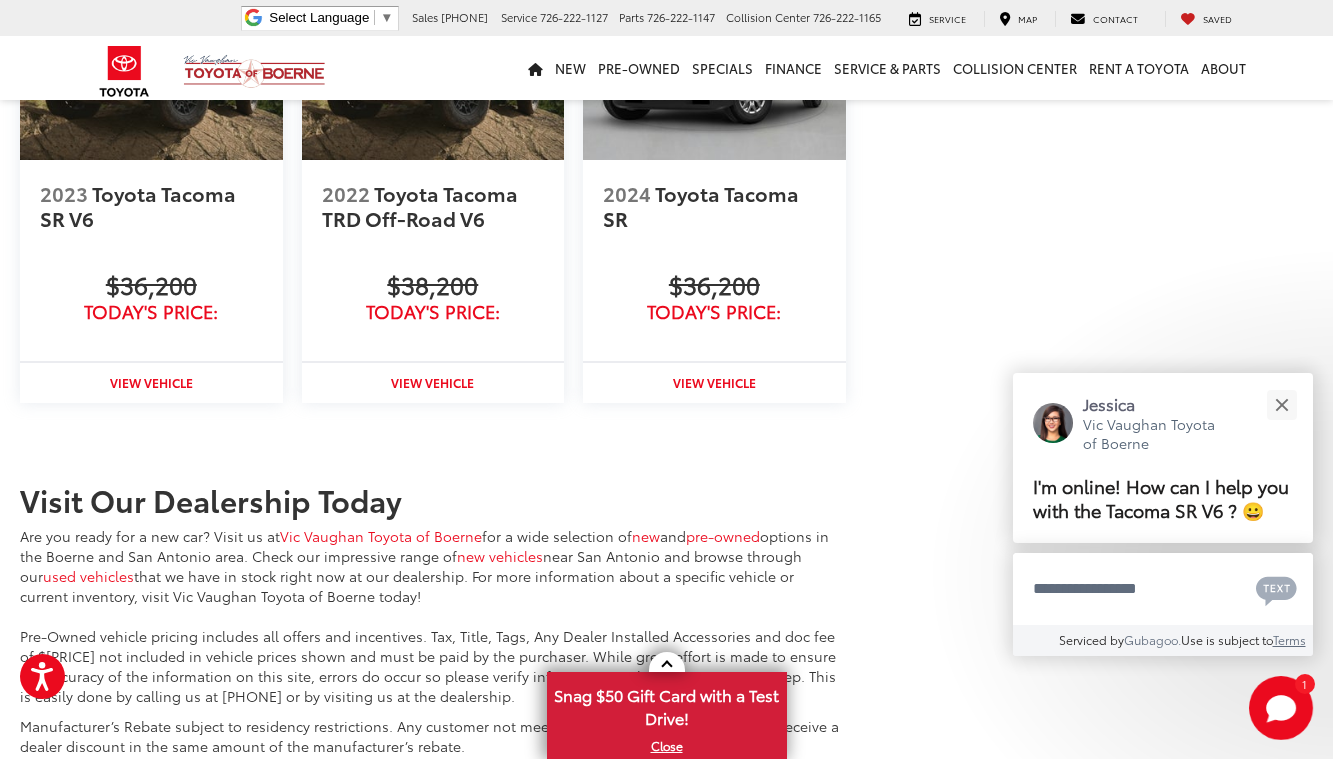 scroll, scrollTop: 2279, scrollLeft: 0, axis: vertical 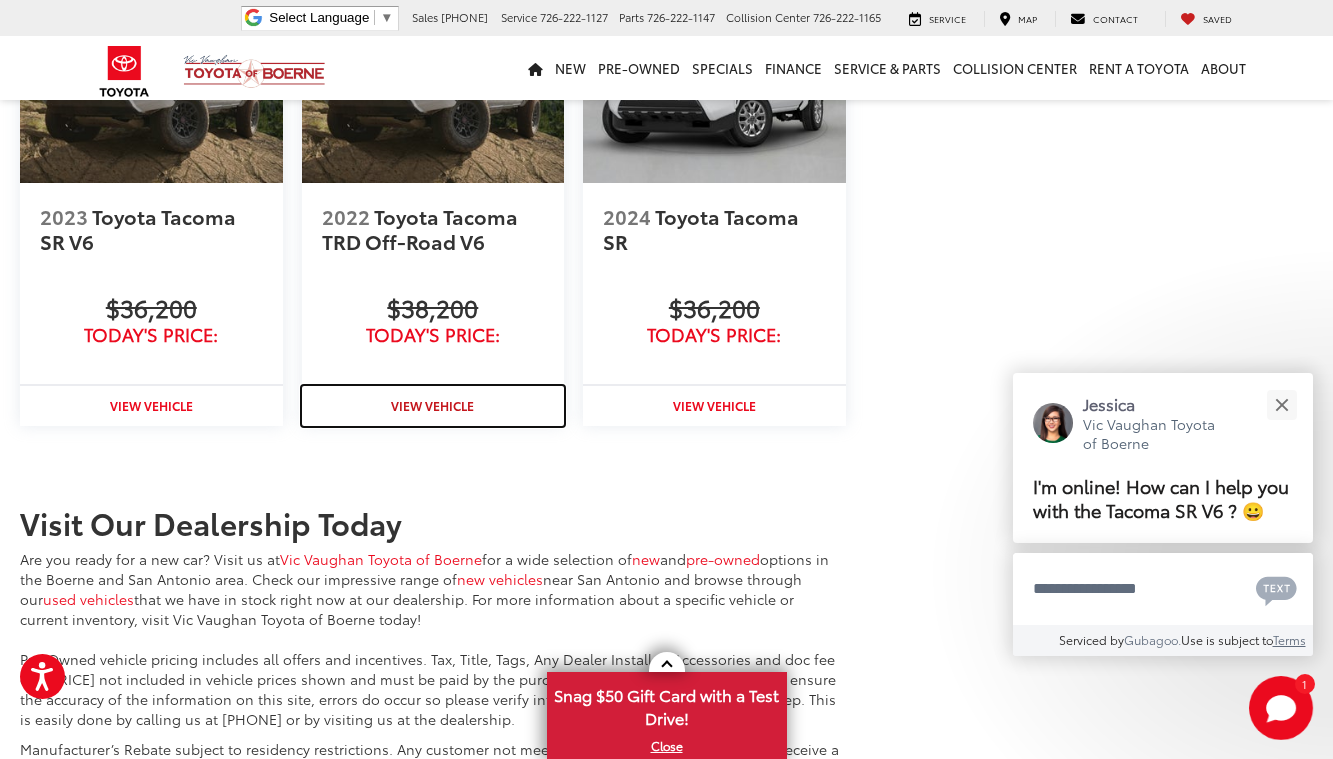 click on "View Vehicle" at bounding box center [433, 406] 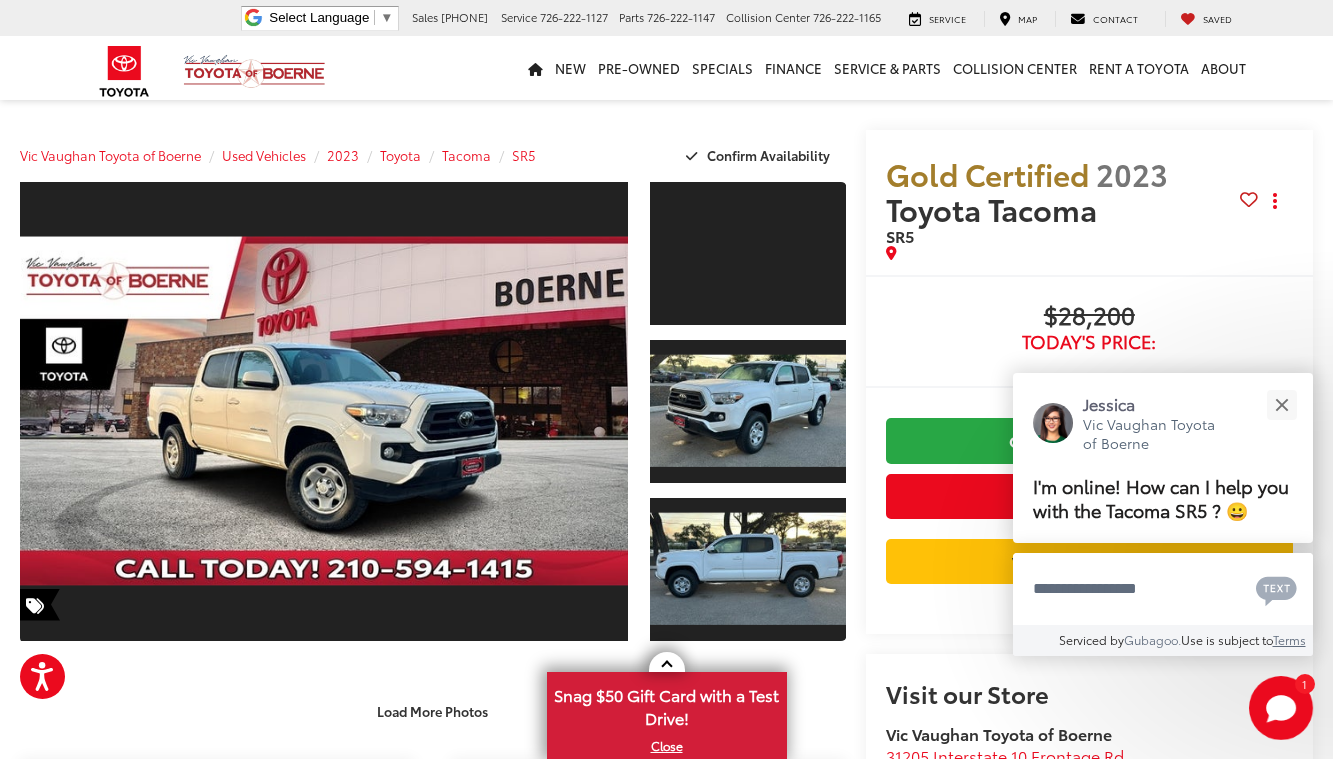 scroll, scrollTop: 0, scrollLeft: 0, axis: both 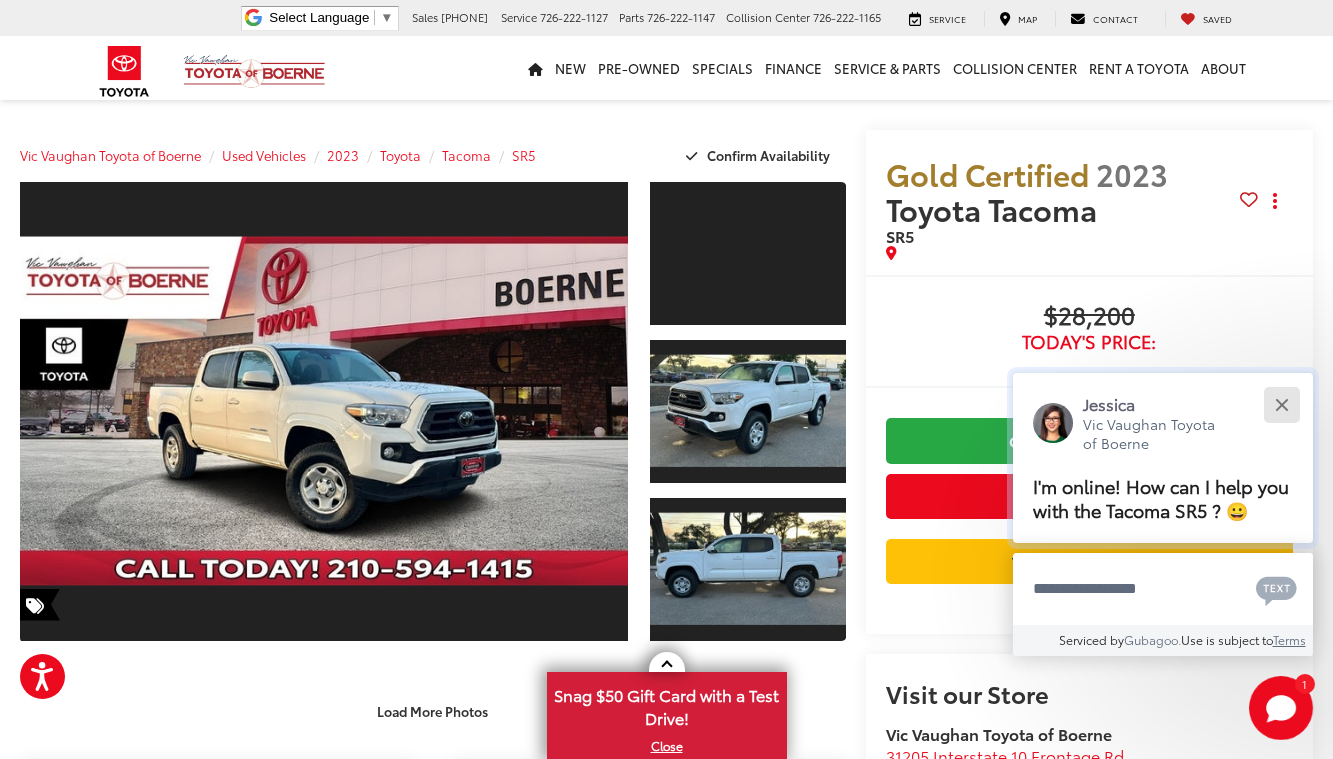 click at bounding box center (1281, 404) 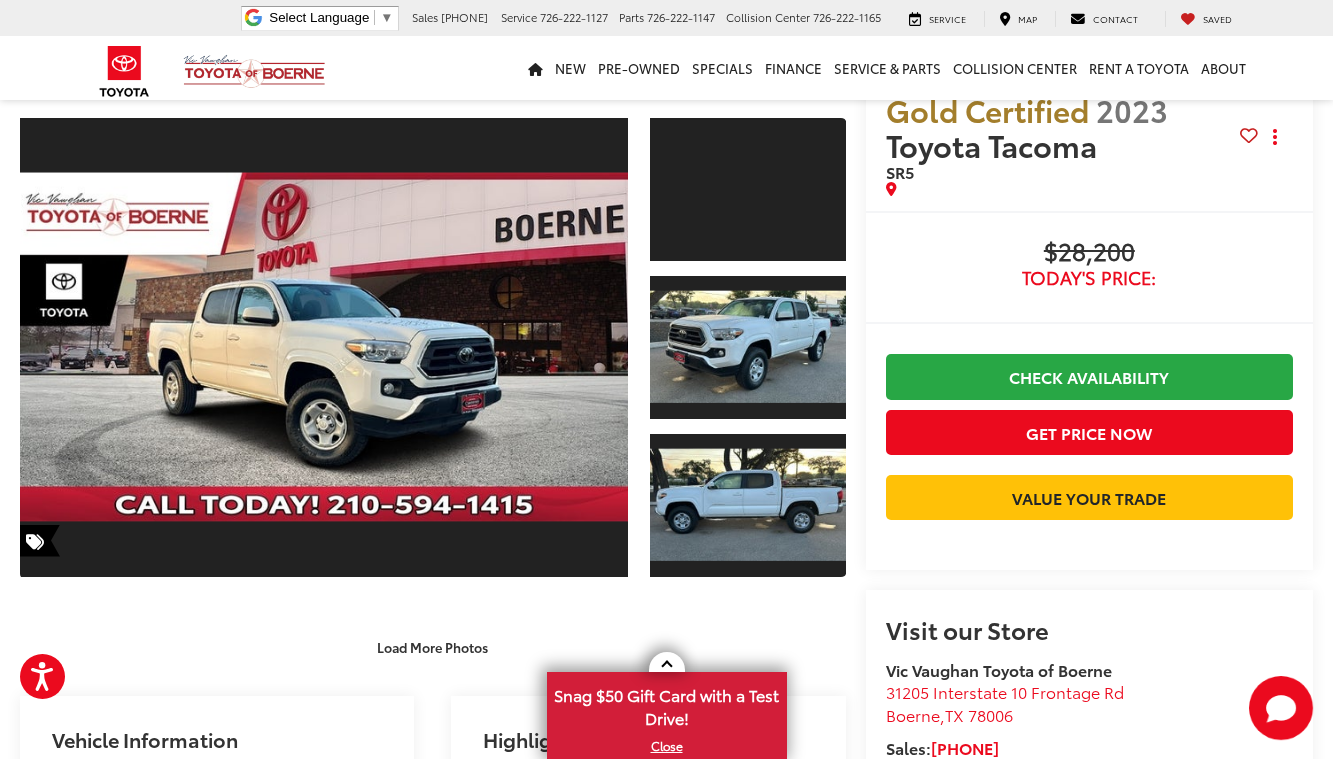 scroll, scrollTop: 65, scrollLeft: 0, axis: vertical 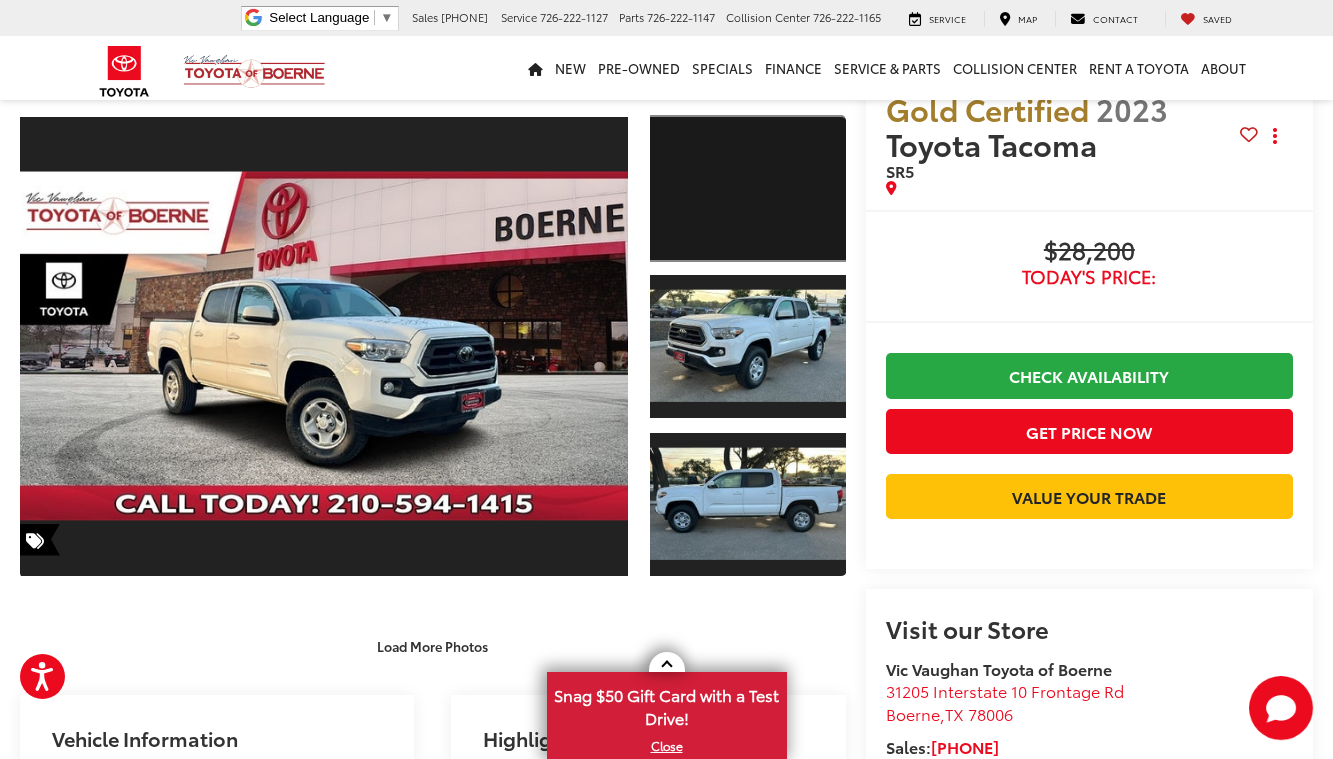 click at bounding box center [748, 188] 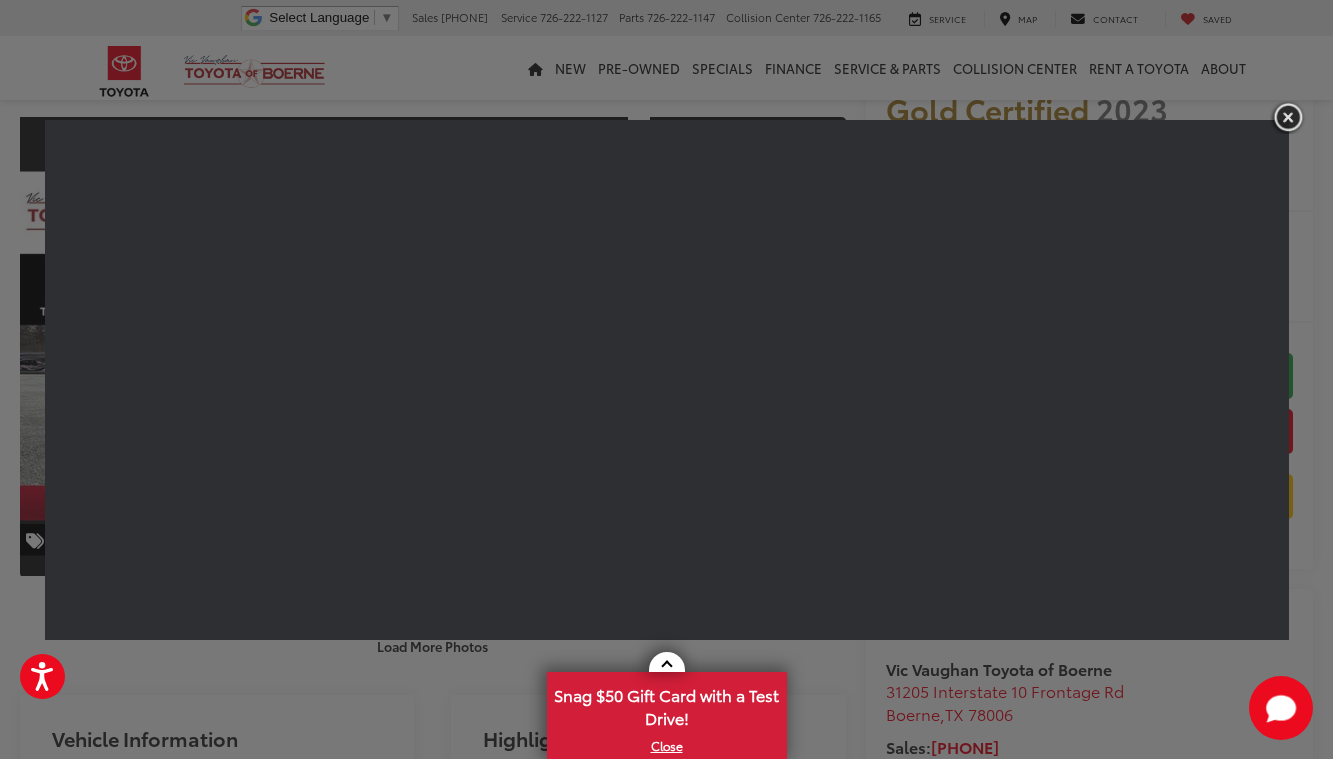 click at bounding box center (1288, 117) 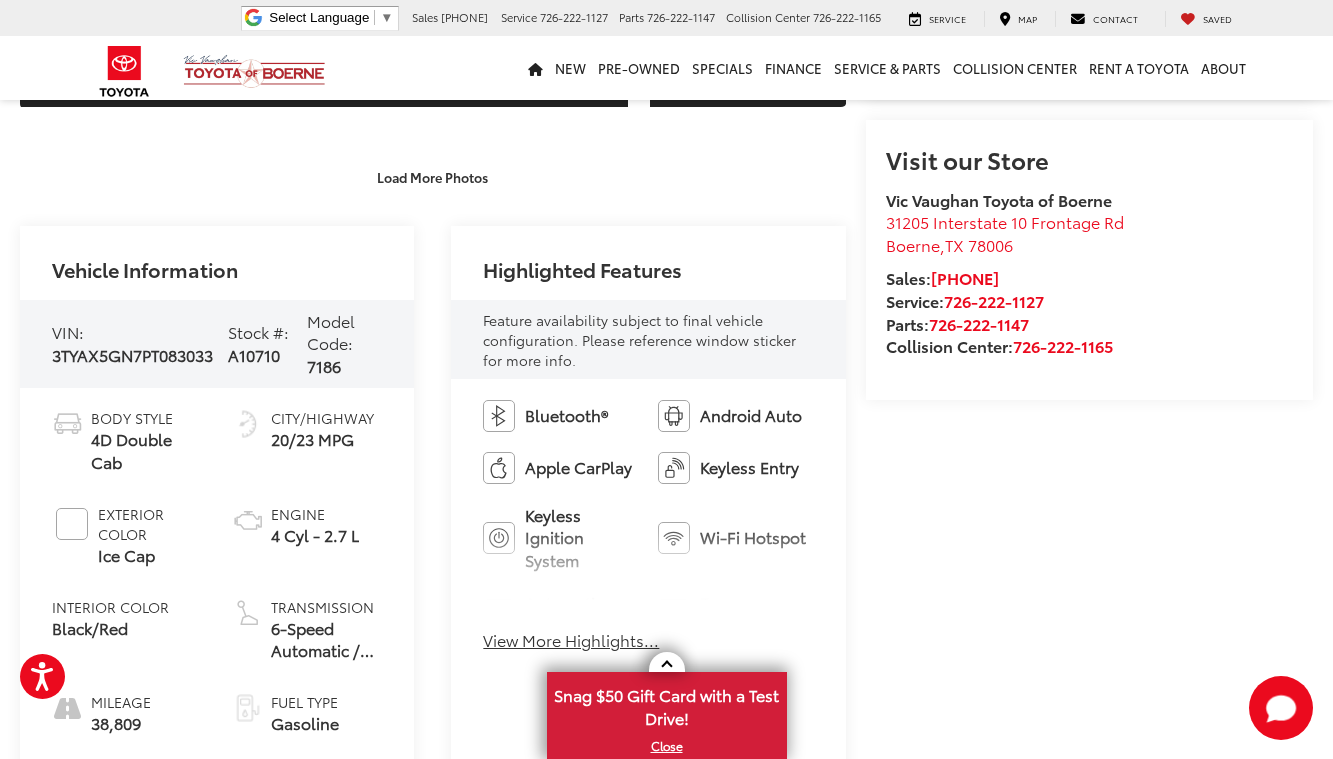 scroll, scrollTop: 613, scrollLeft: 0, axis: vertical 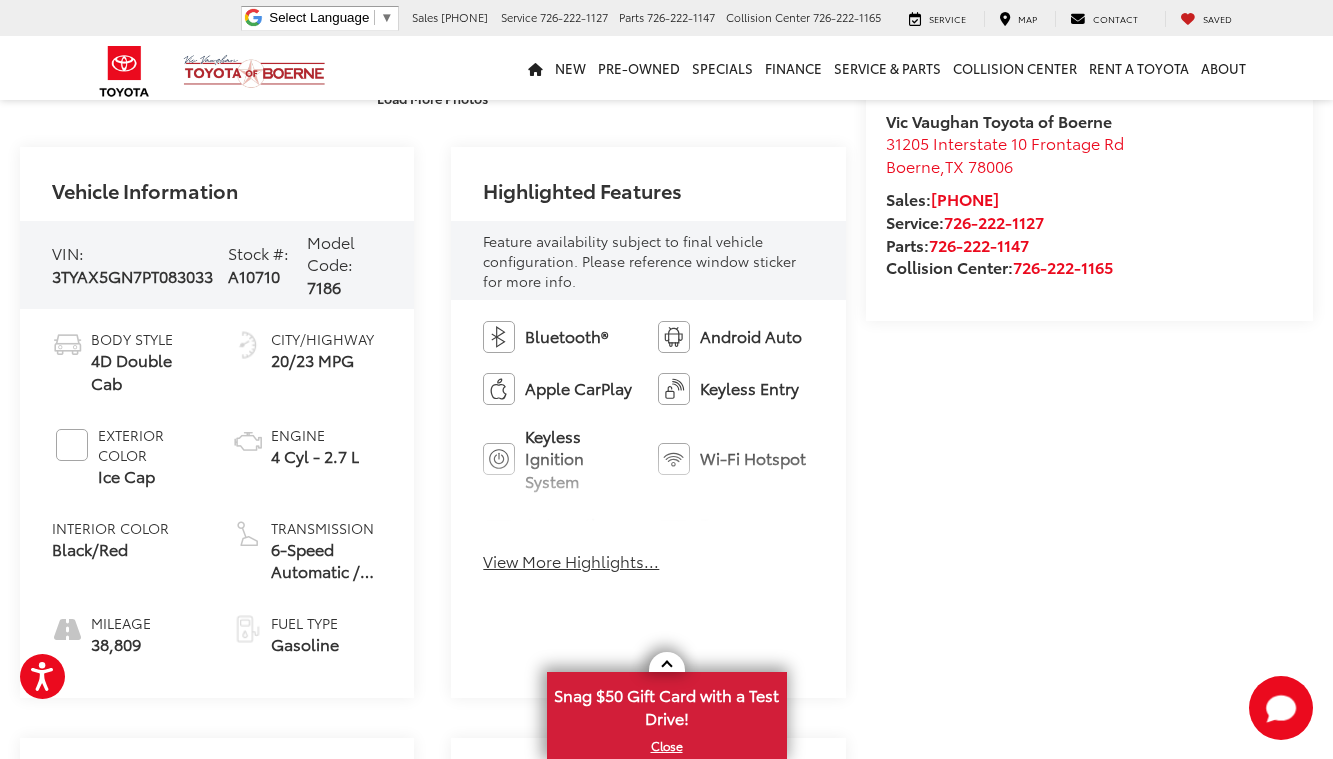 click on "Vic Vaughan Toyota of Boerne
Used Vehicles
2023
Toyota
Tacoma
SR5
Confirm Availability
Photos" at bounding box center (666, 994) 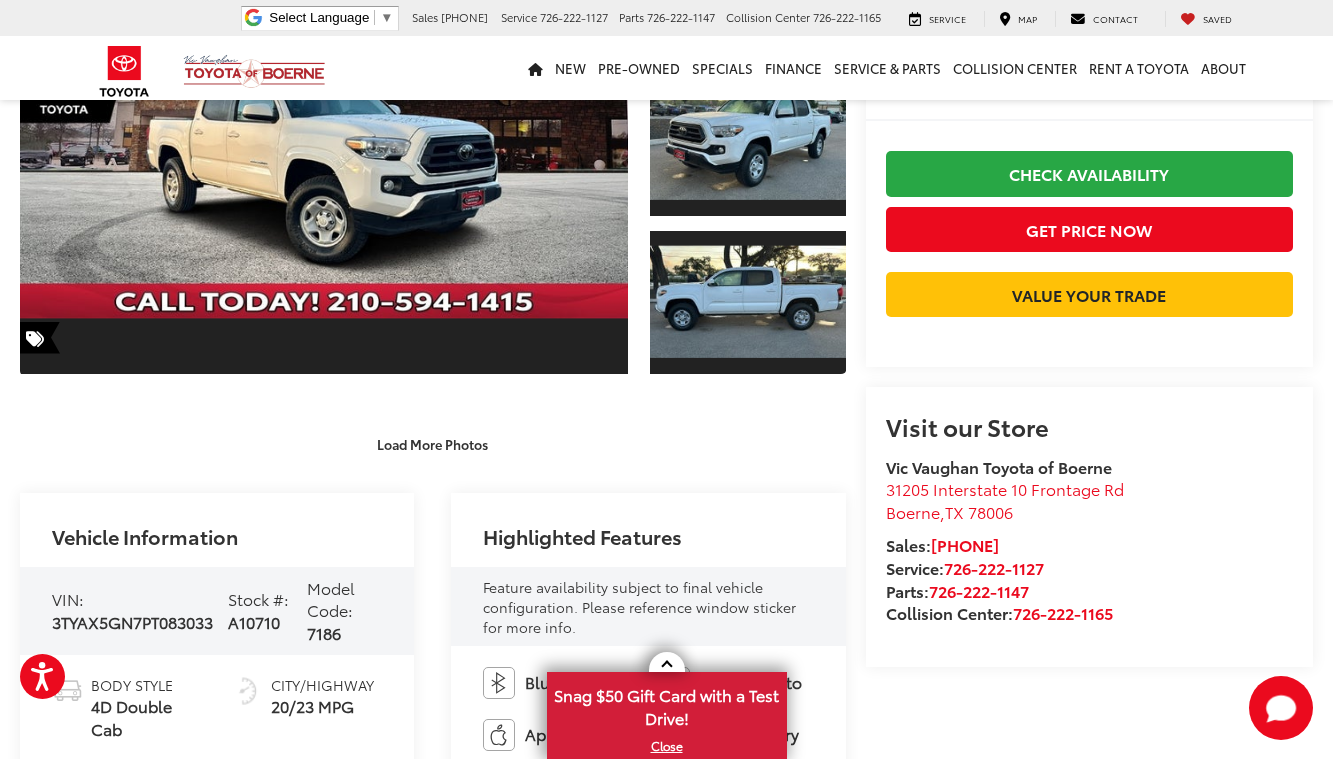 scroll, scrollTop: 38, scrollLeft: 0, axis: vertical 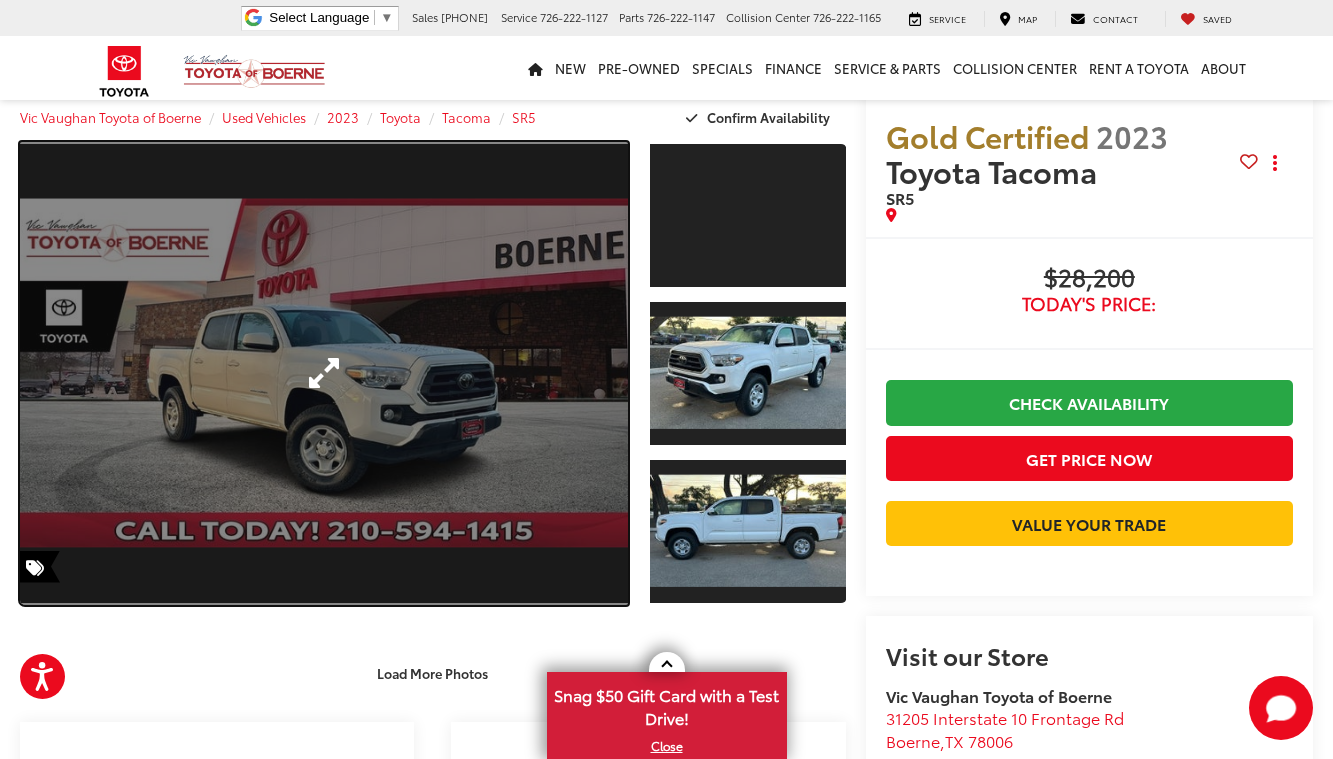 click at bounding box center [324, 373] 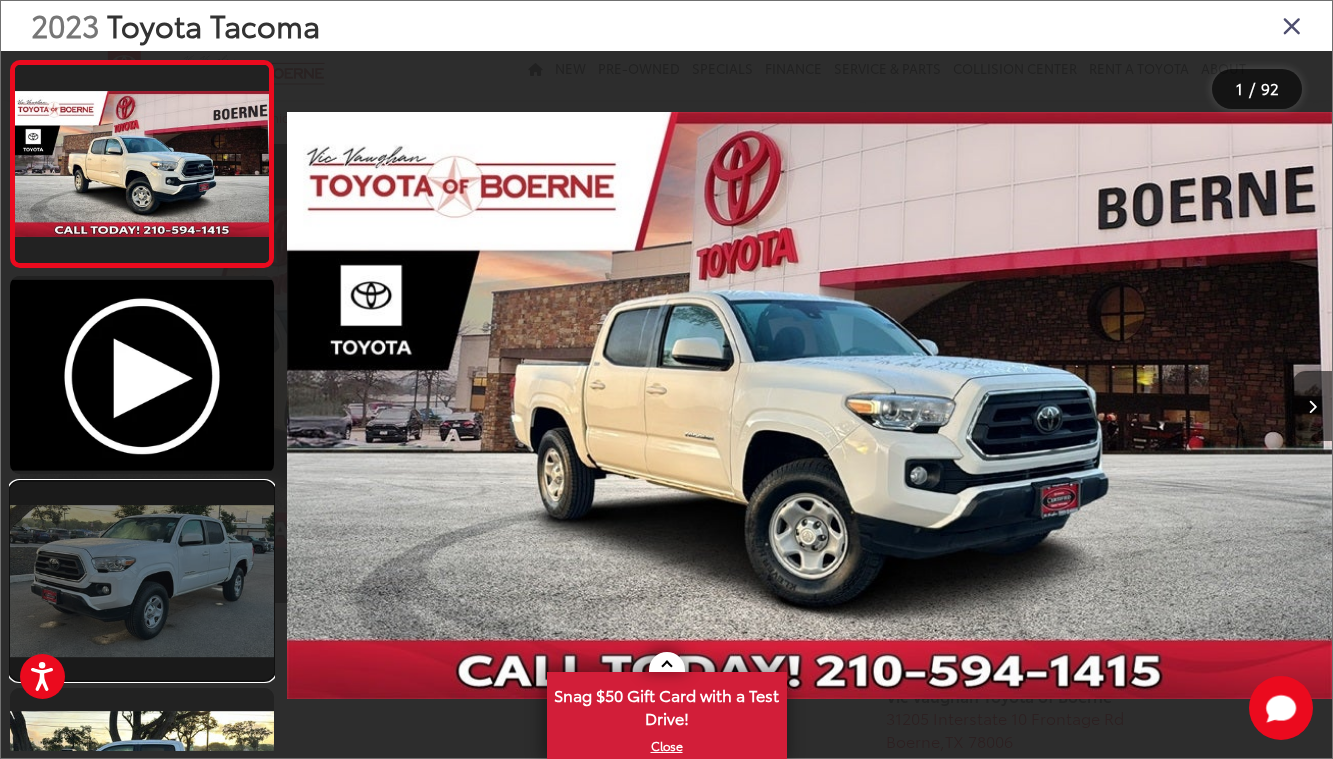 click at bounding box center (142, 581) 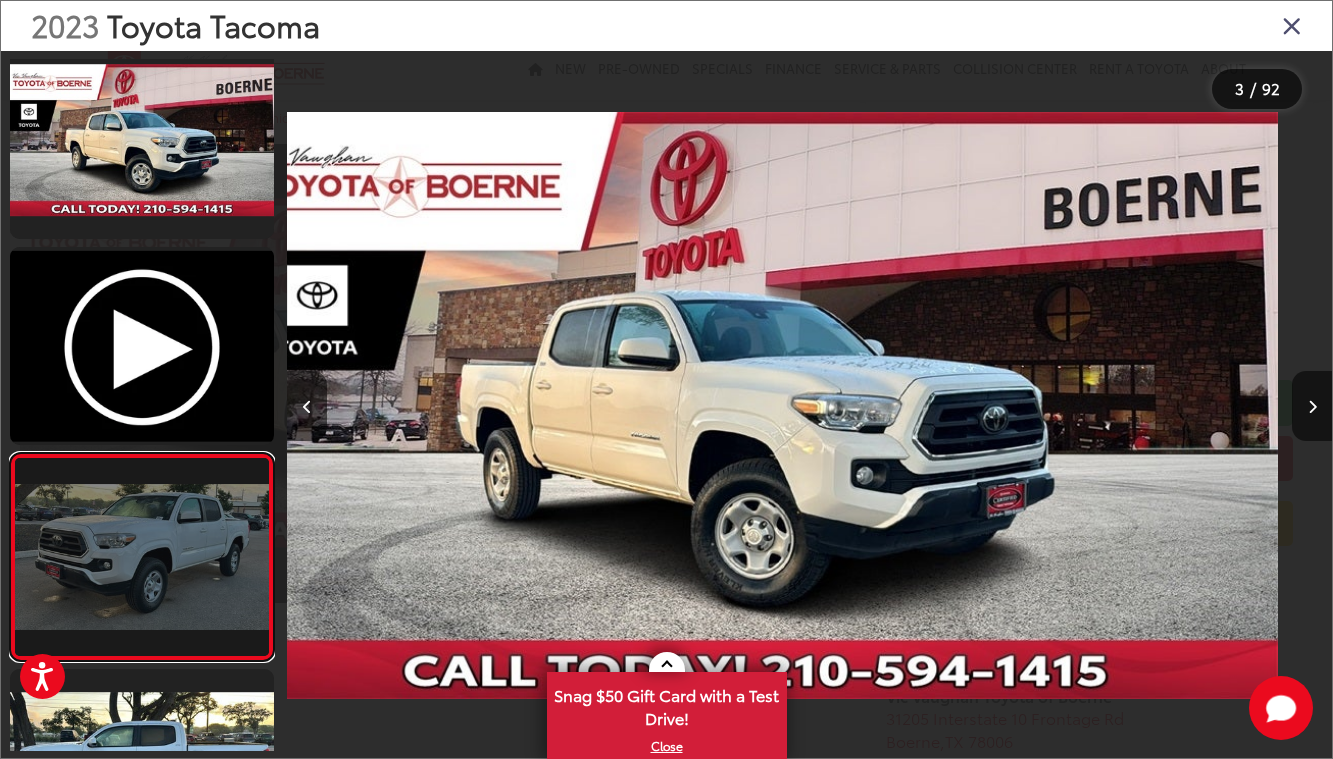 scroll, scrollTop: 153, scrollLeft: 0, axis: vertical 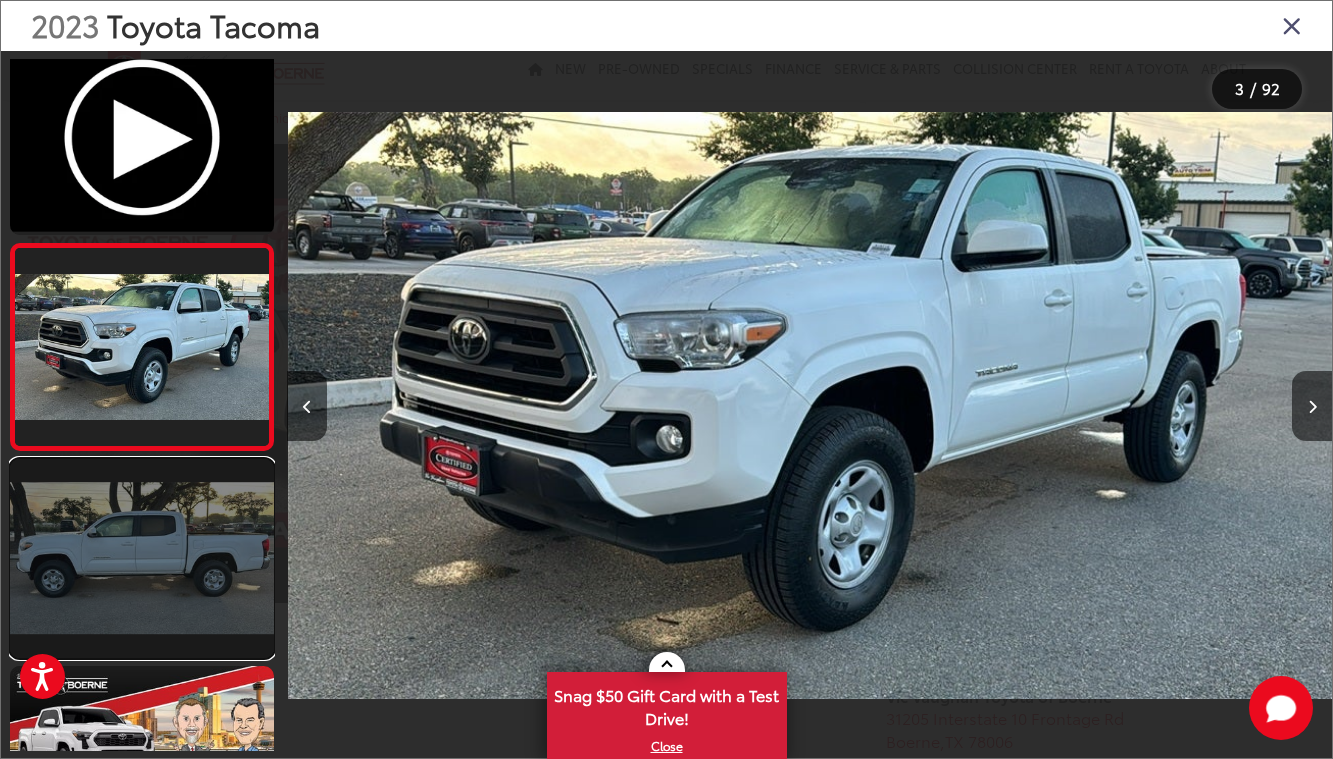 click at bounding box center [142, 558] 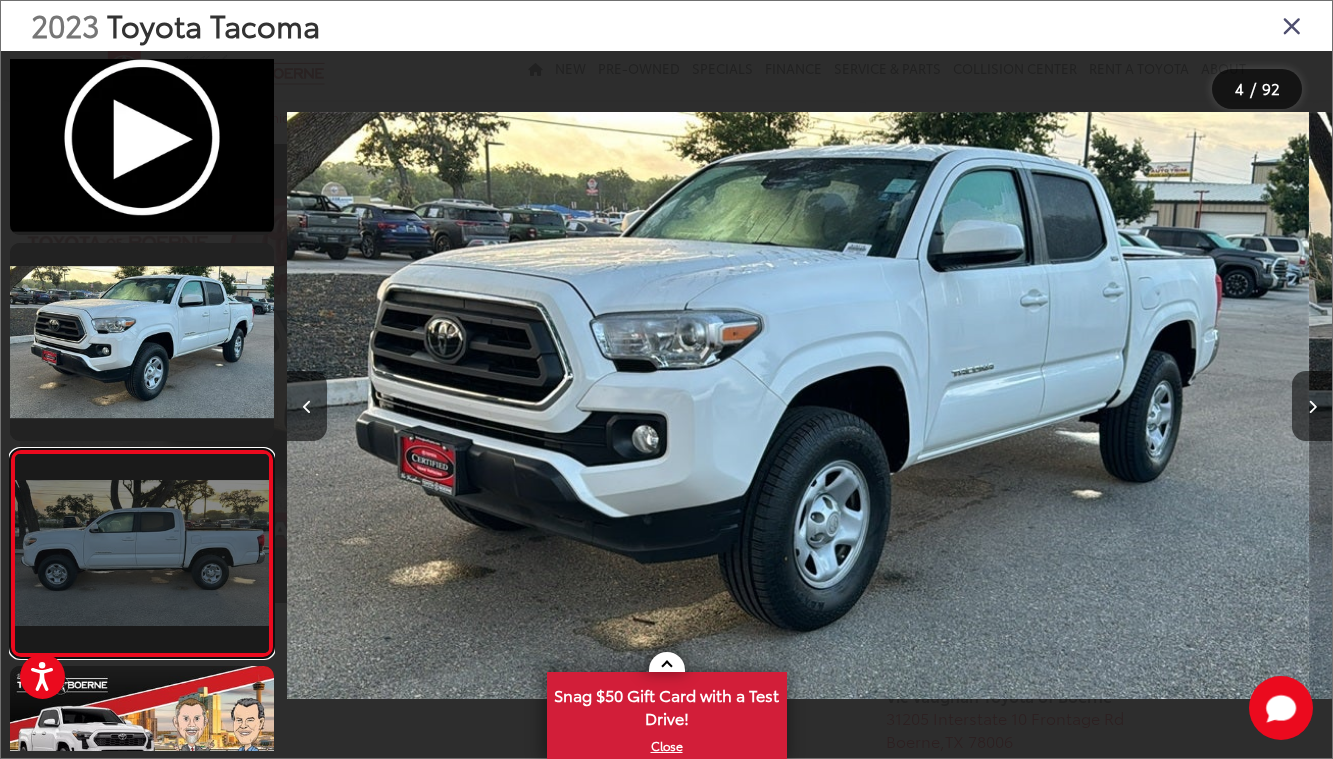 scroll, scrollTop: 338, scrollLeft: 0, axis: vertical 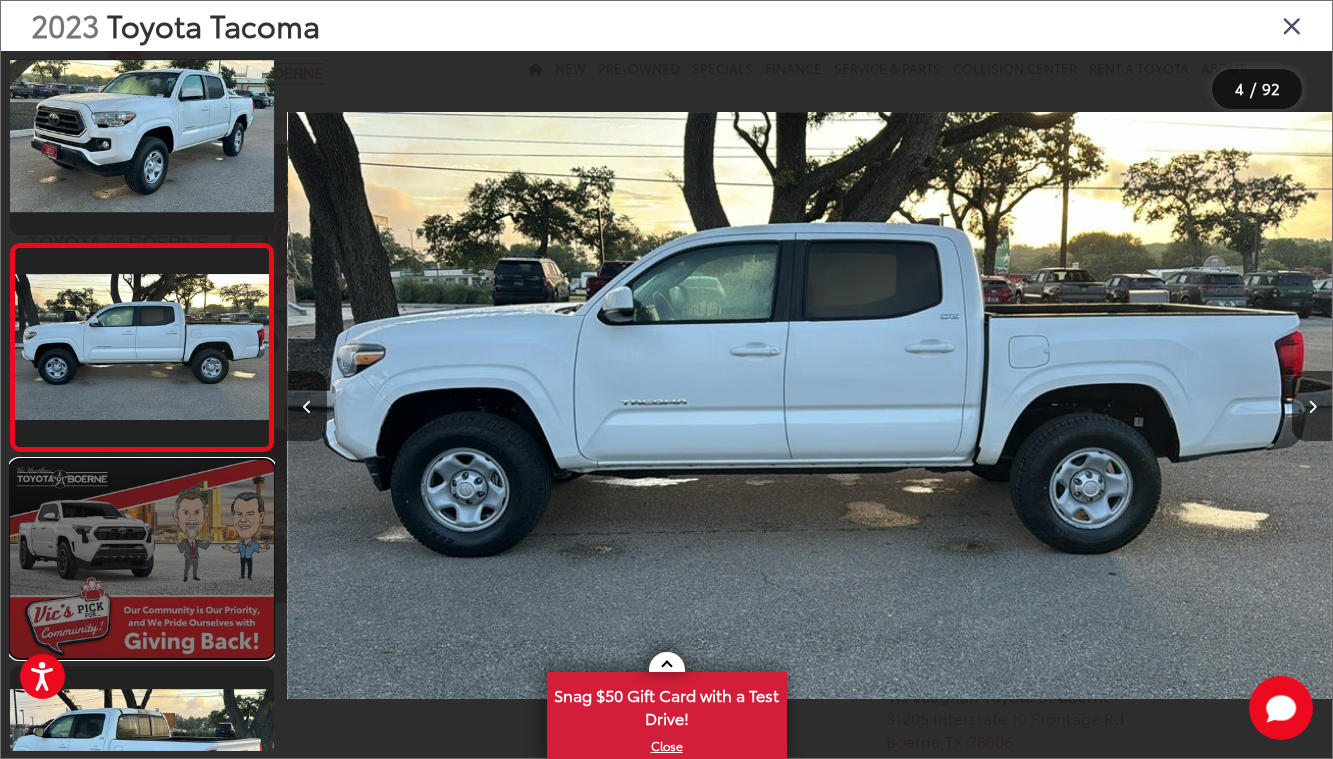 click at bounding box center (142, 559) 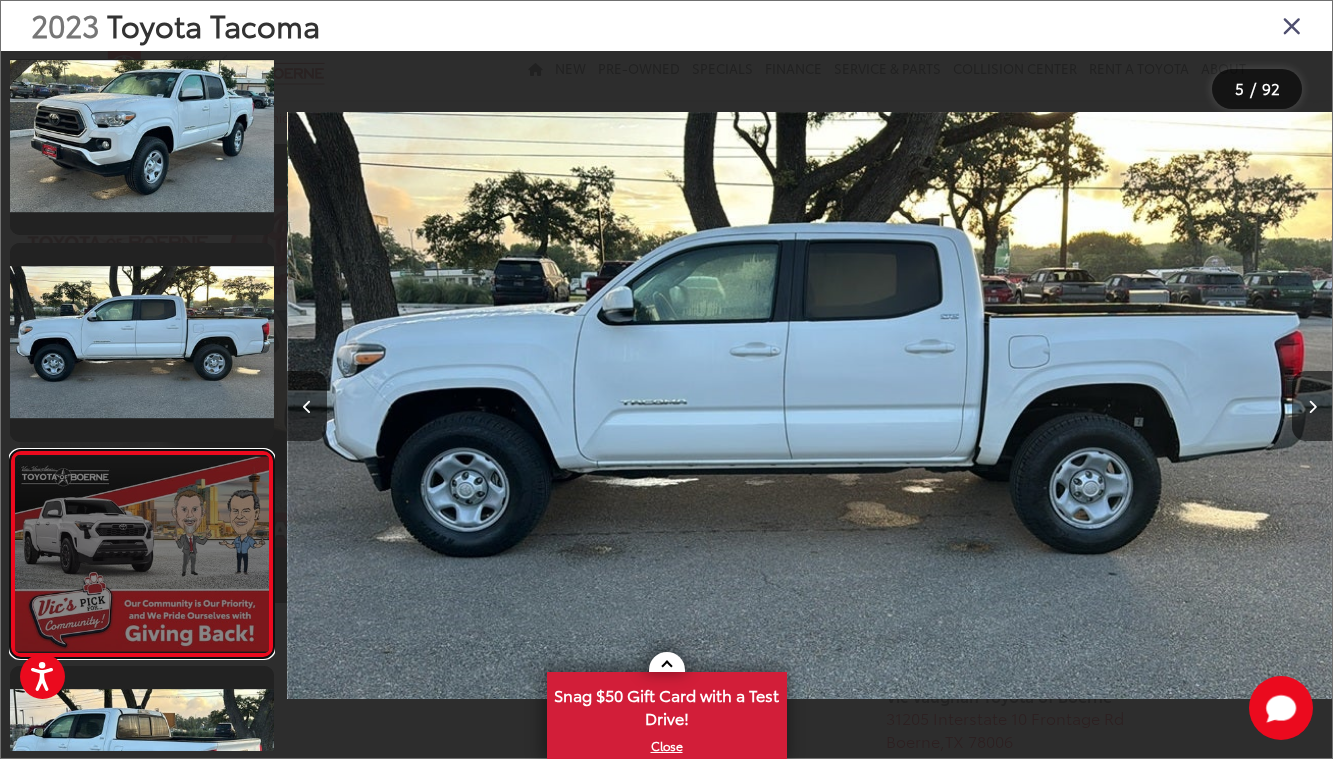 scroll, scrollTop: 0, scrollLeft: 3247, axis: horizontal 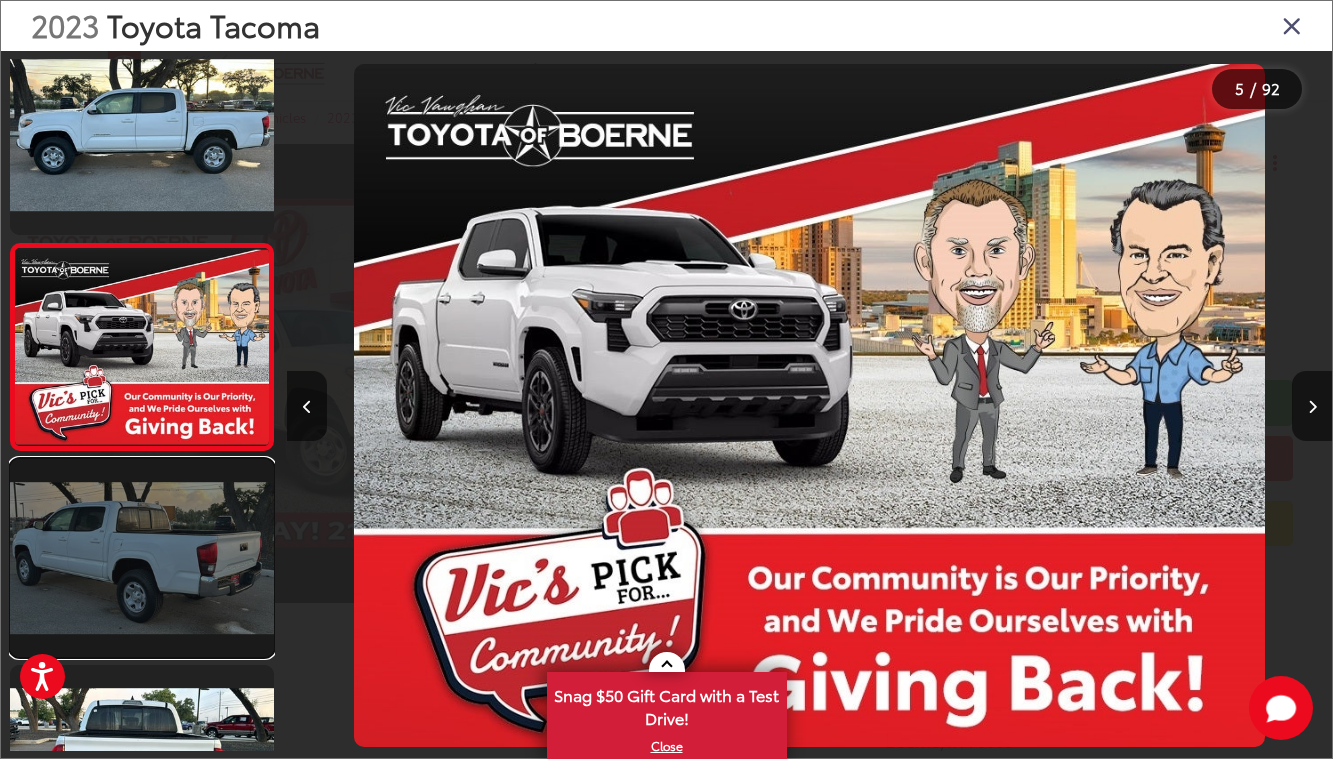click at bounding box center (142, 558) 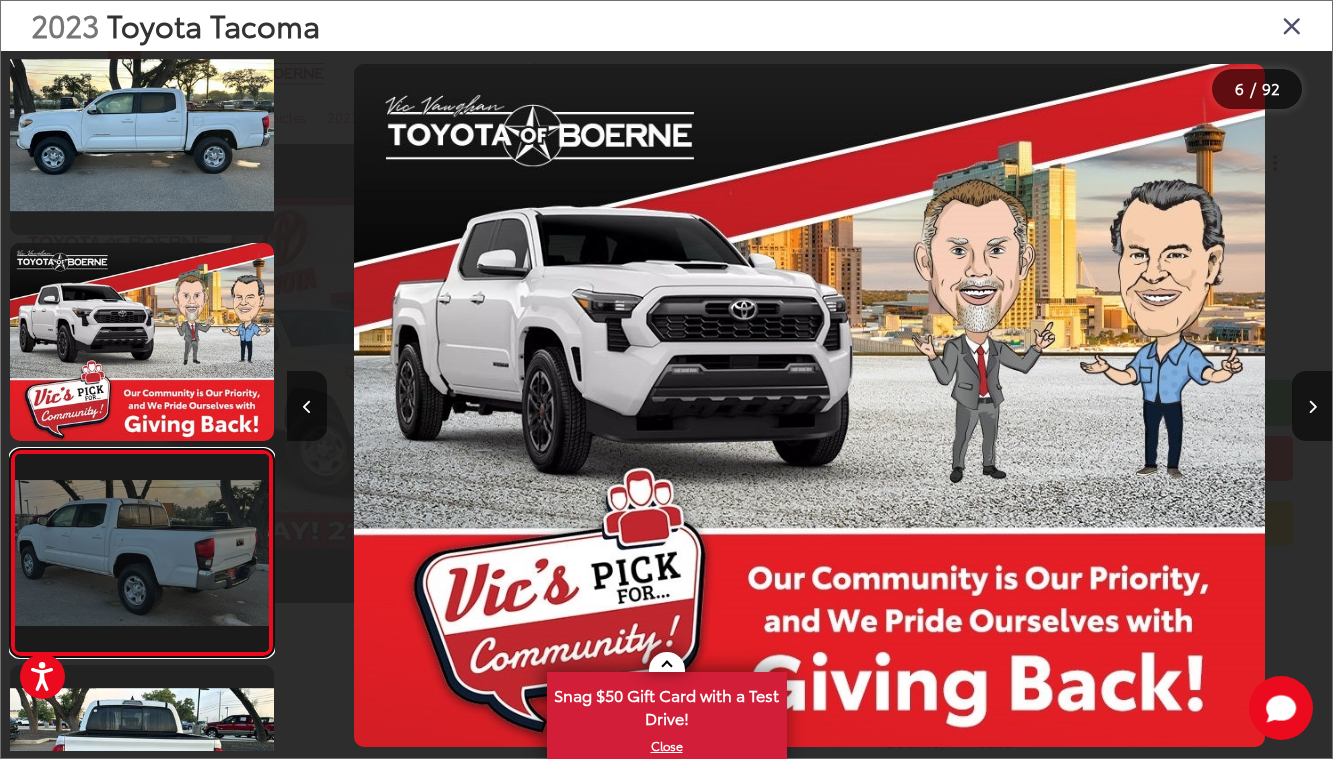 scroll, scrollTop: 0, scrollLeft: 4301, axis: horizontal 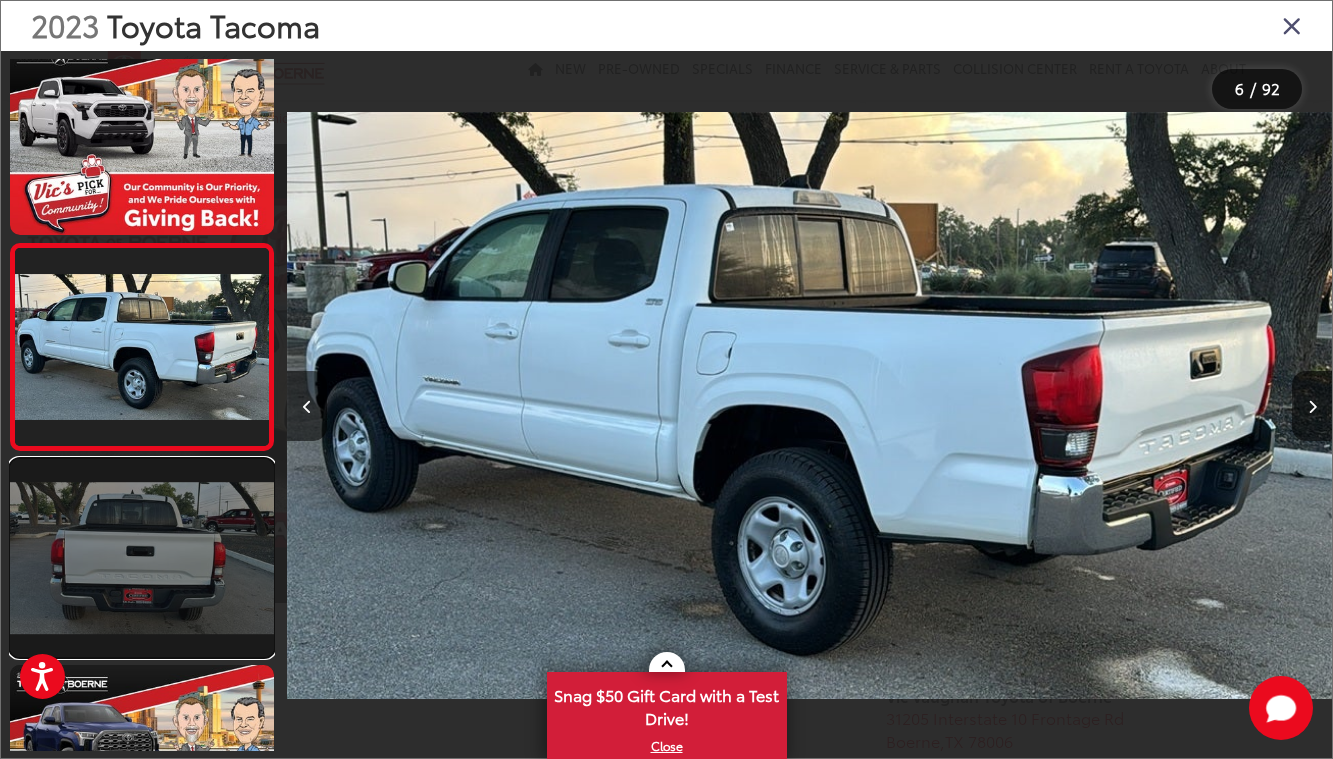 click at bounding box center [142, 558] 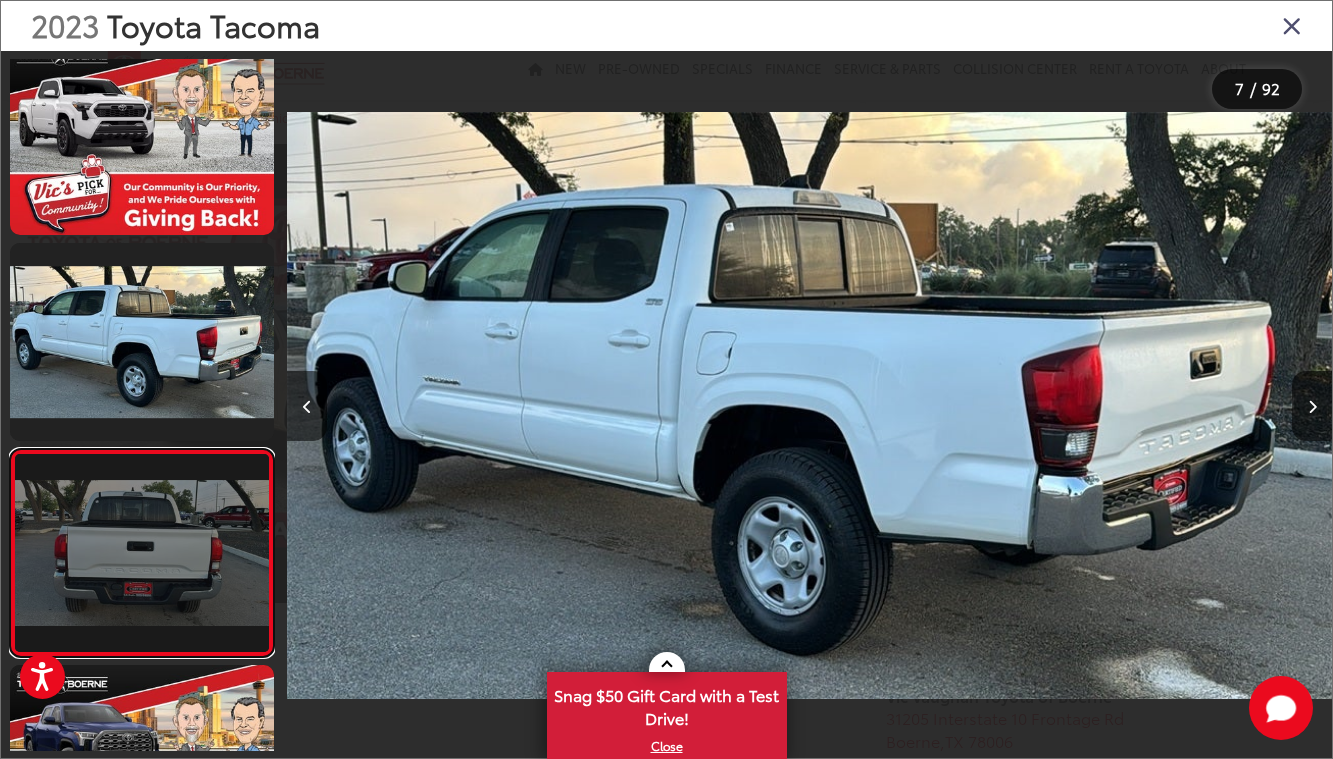 scroll, scrollTop: 0, scrollLeft: 5340, axis: horizontal 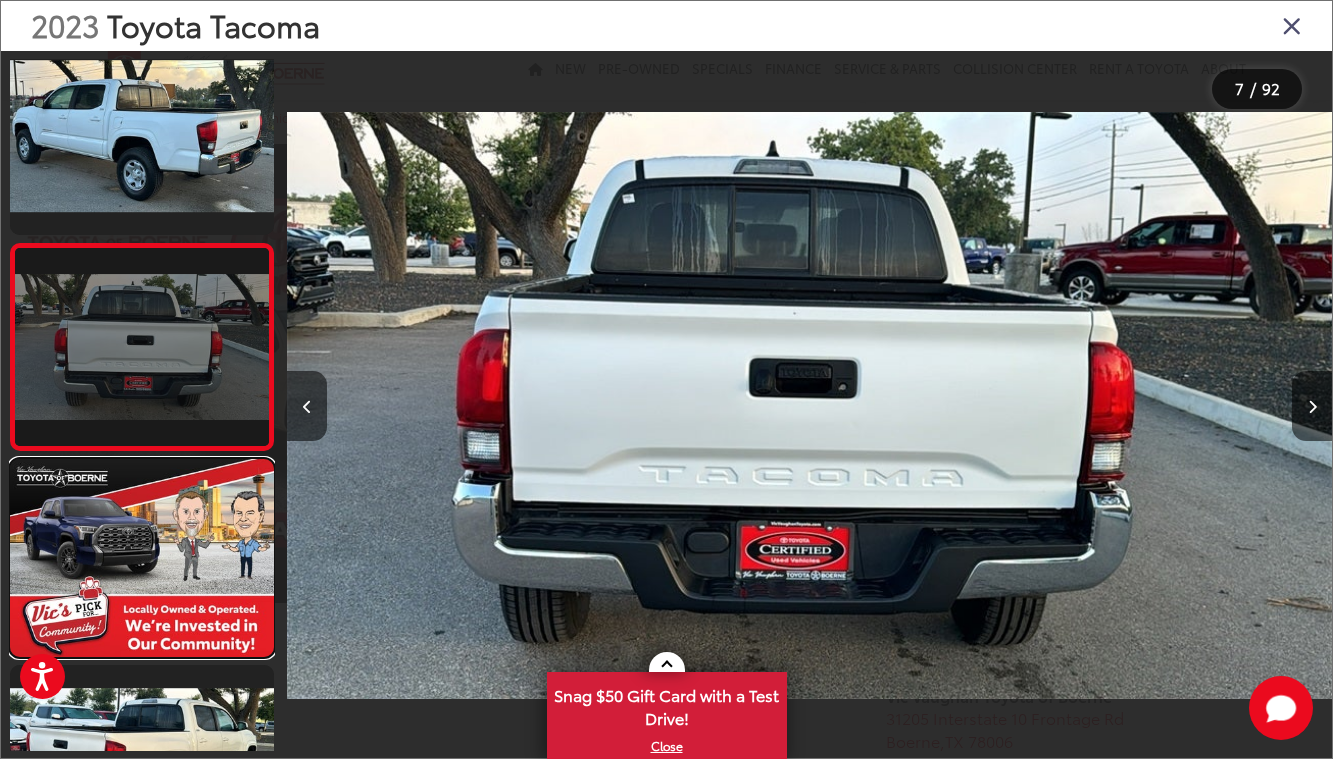 click at bounding box center [142, 558] 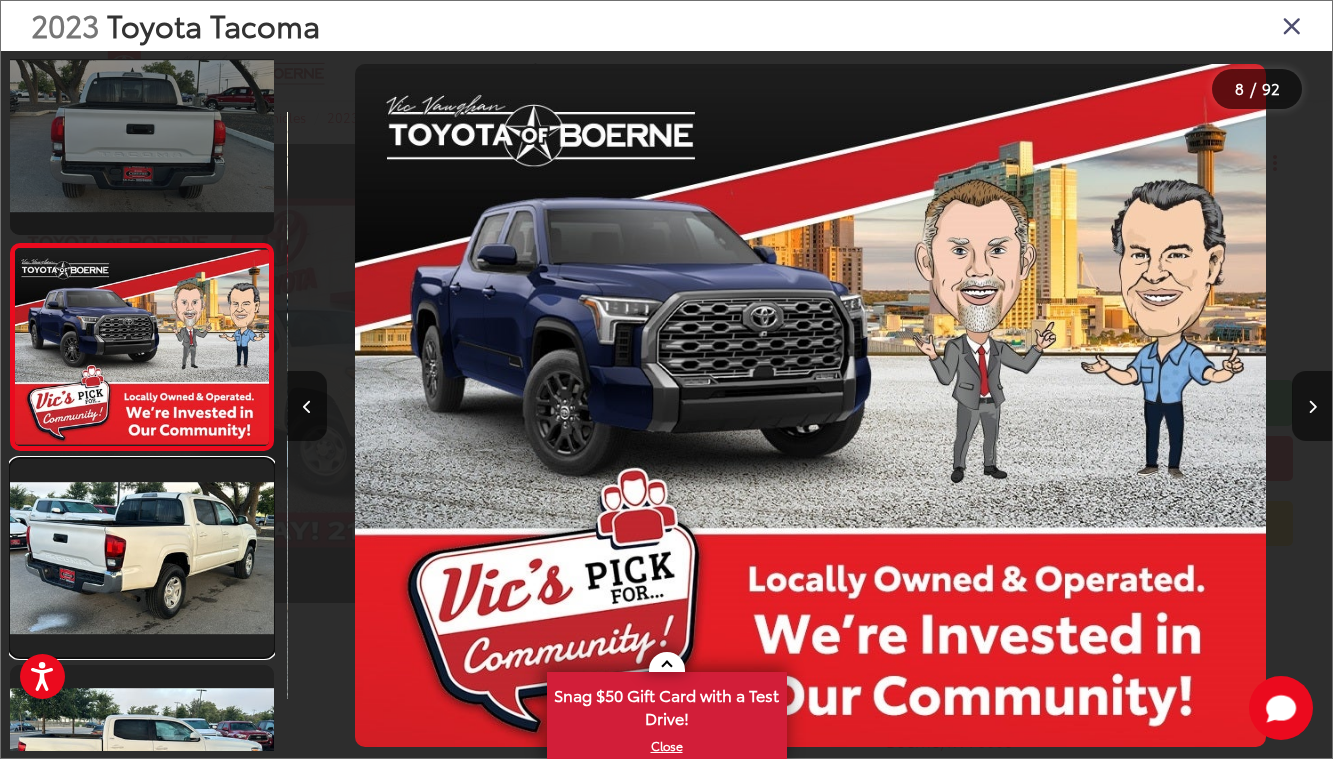 click at bounding box center [142, 558] 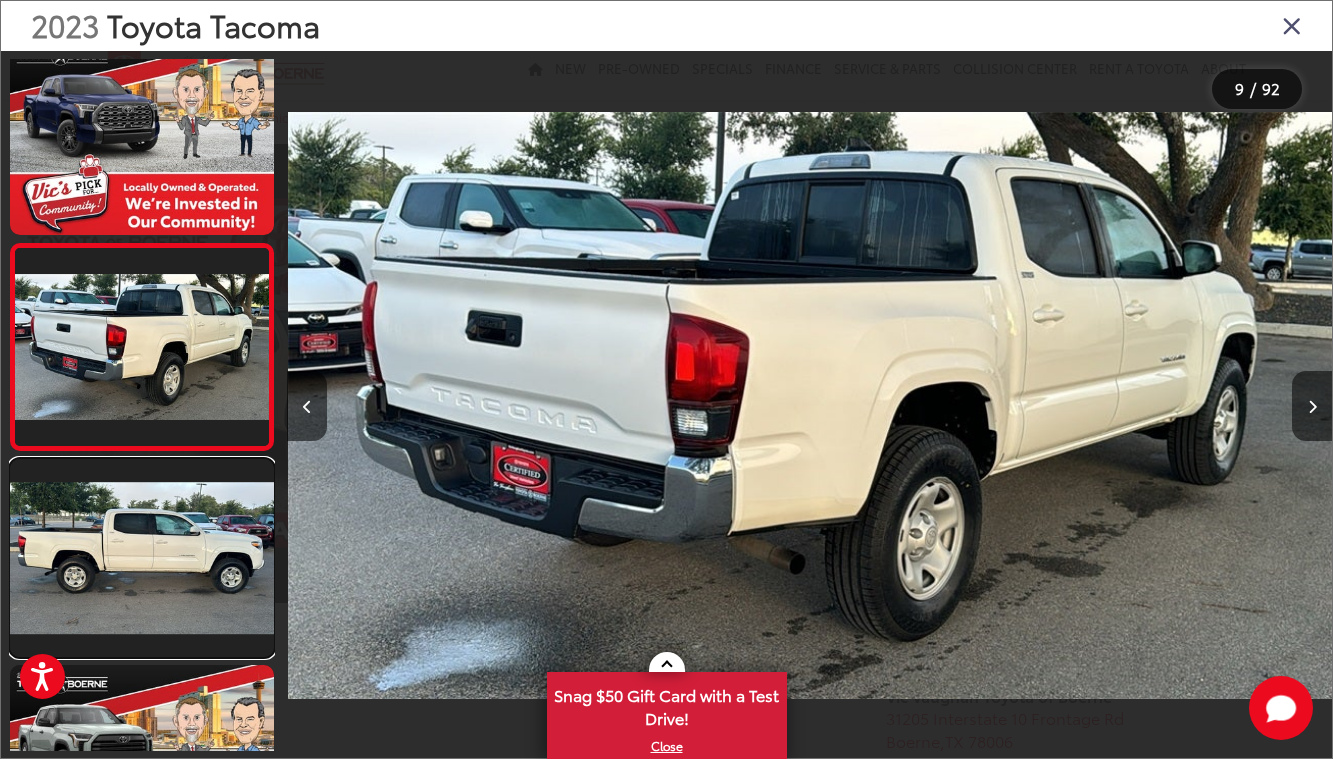 click at bounding box center (142, 558) 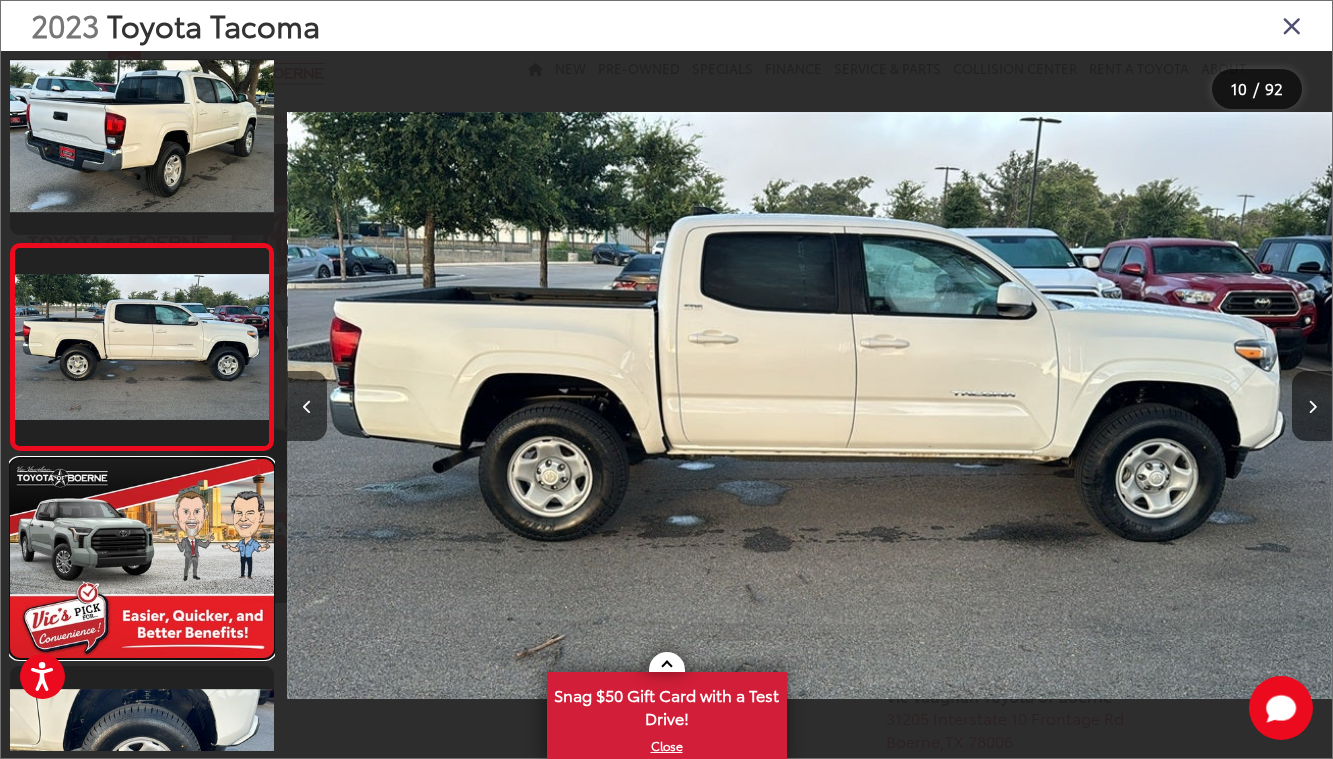 click at bounding box center (142, 558) 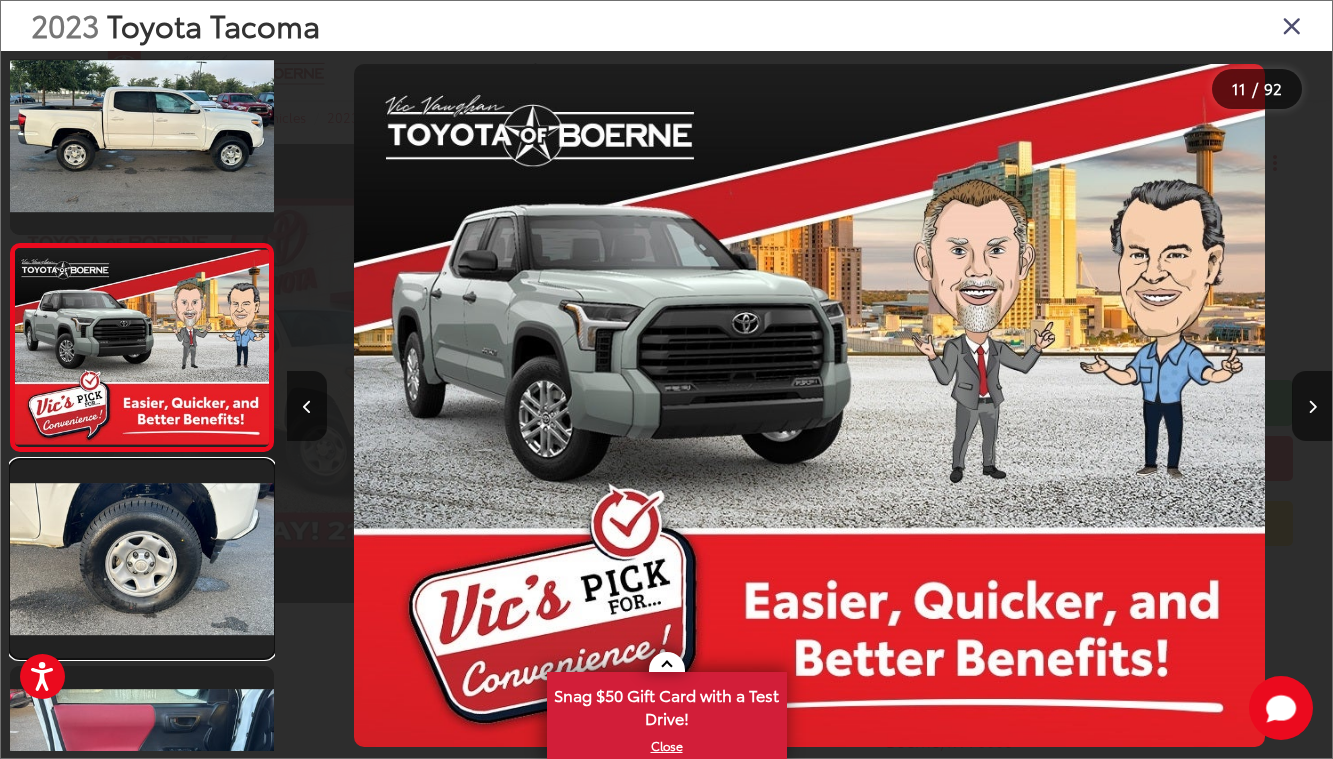 click at bounding box center (142, 559) 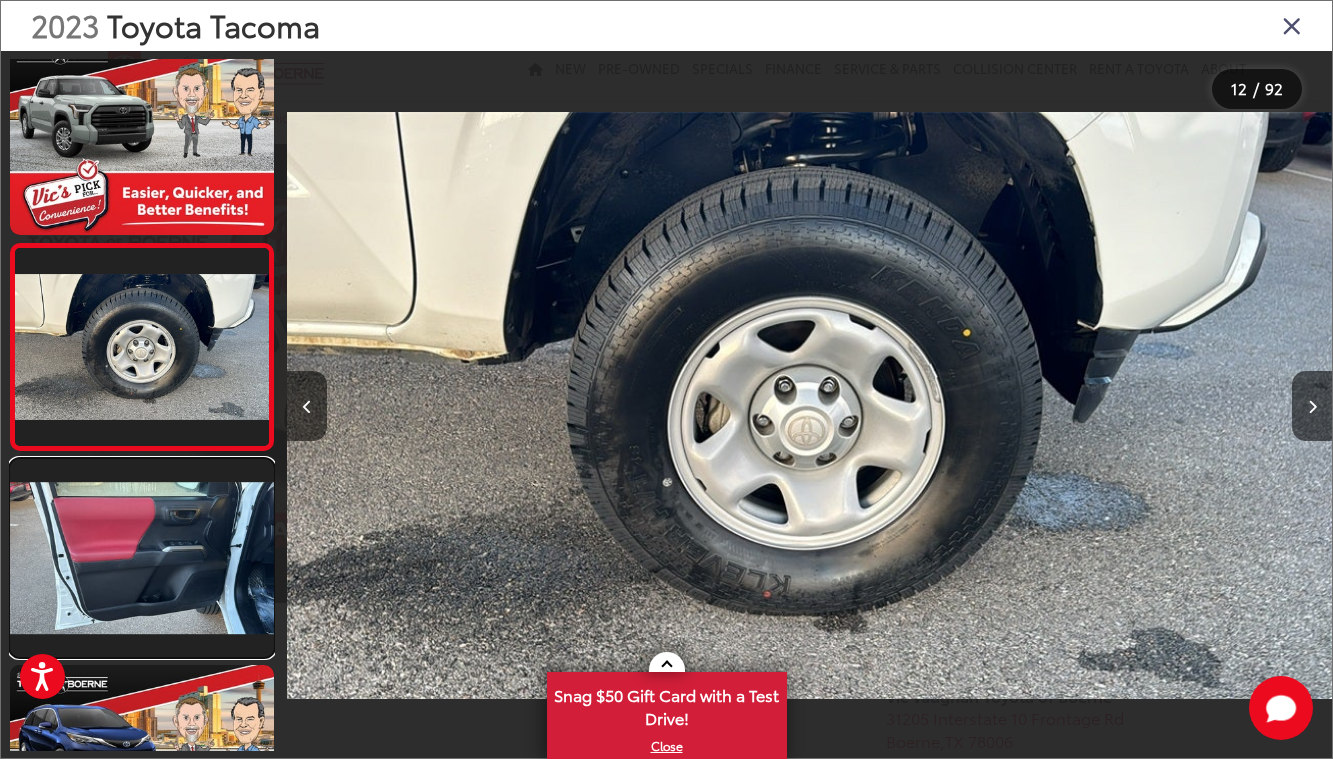 click at bounding box center [142, 558] 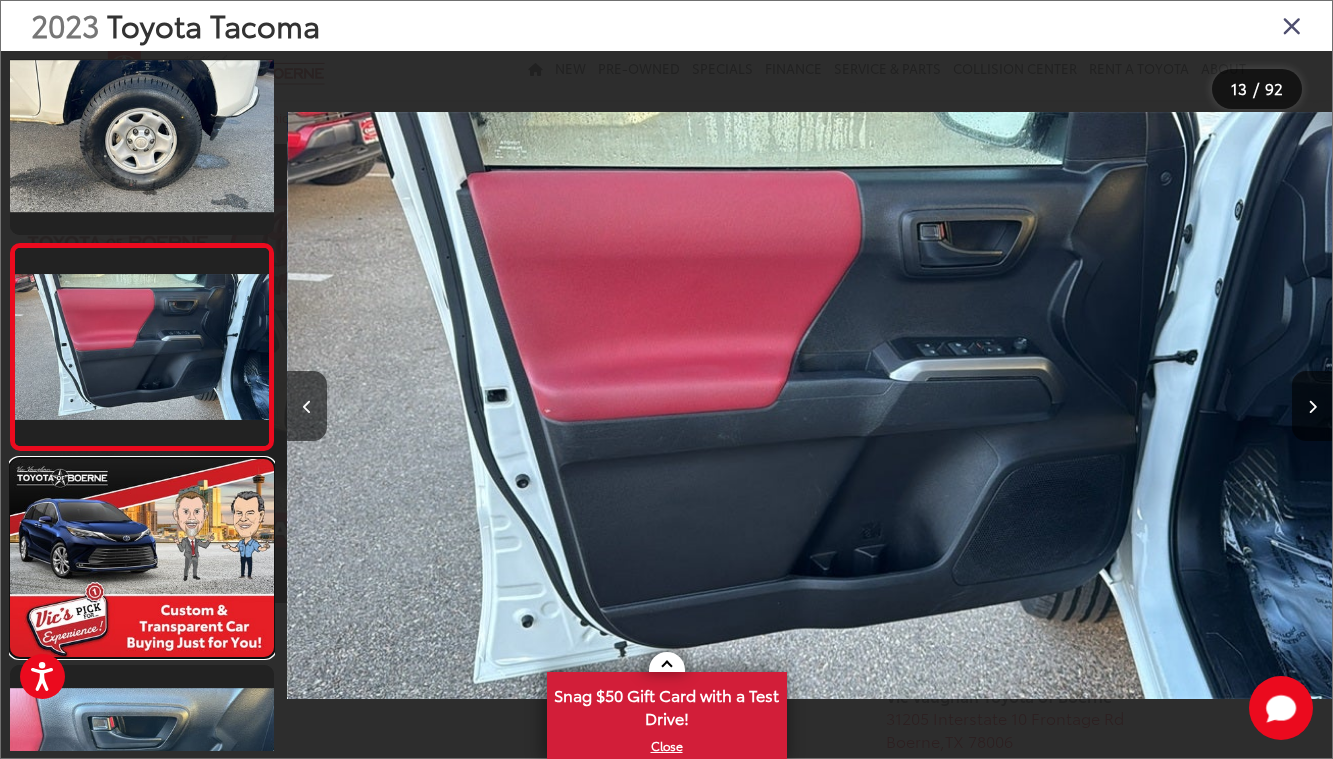 click at bounding box center [142, 558] 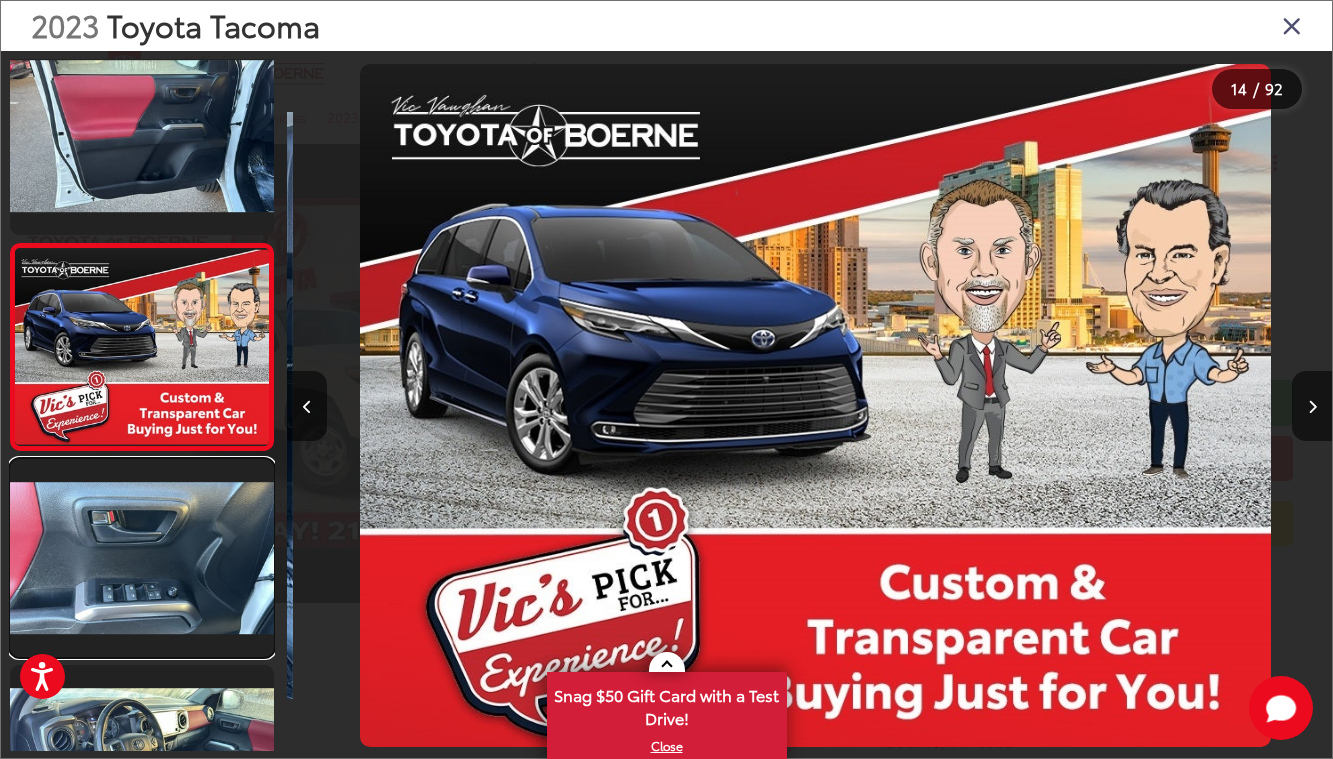 click at bounding box center (142, 558) 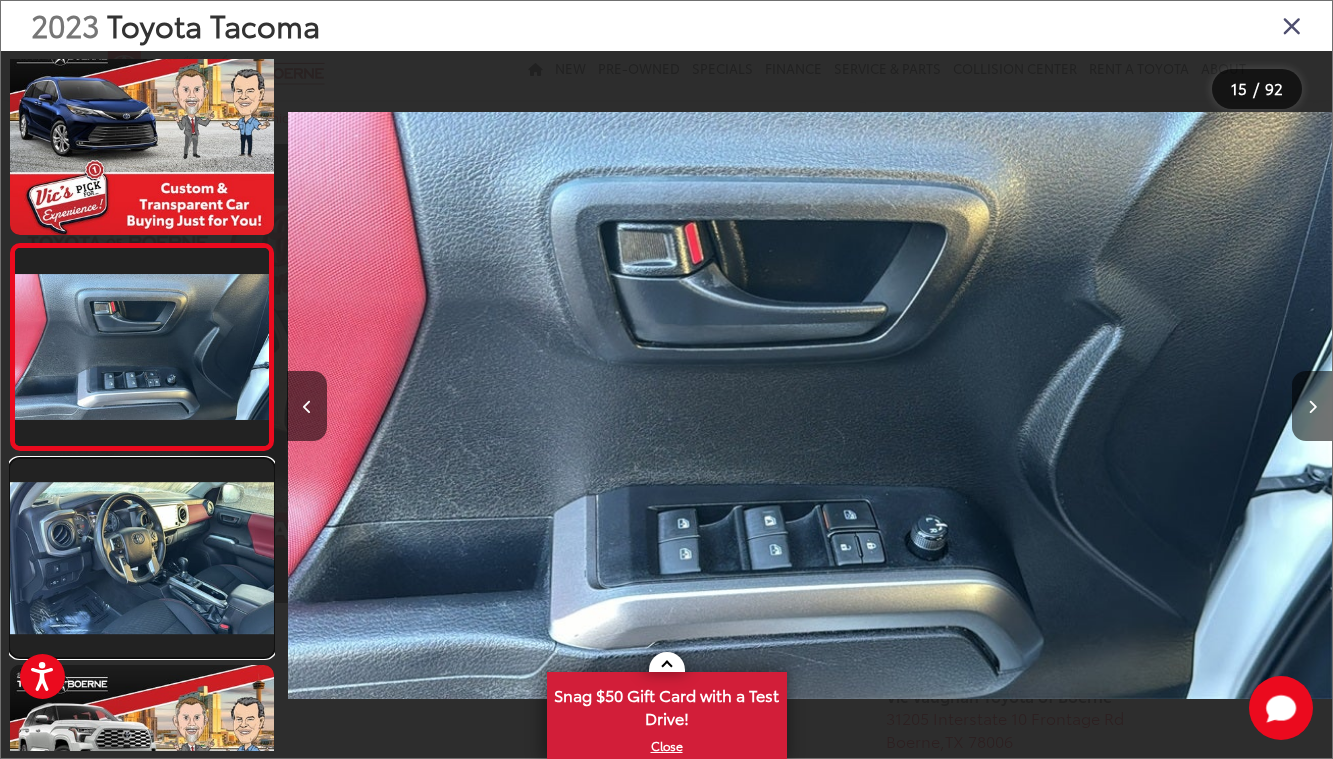 click at bounding box center (142, 558) 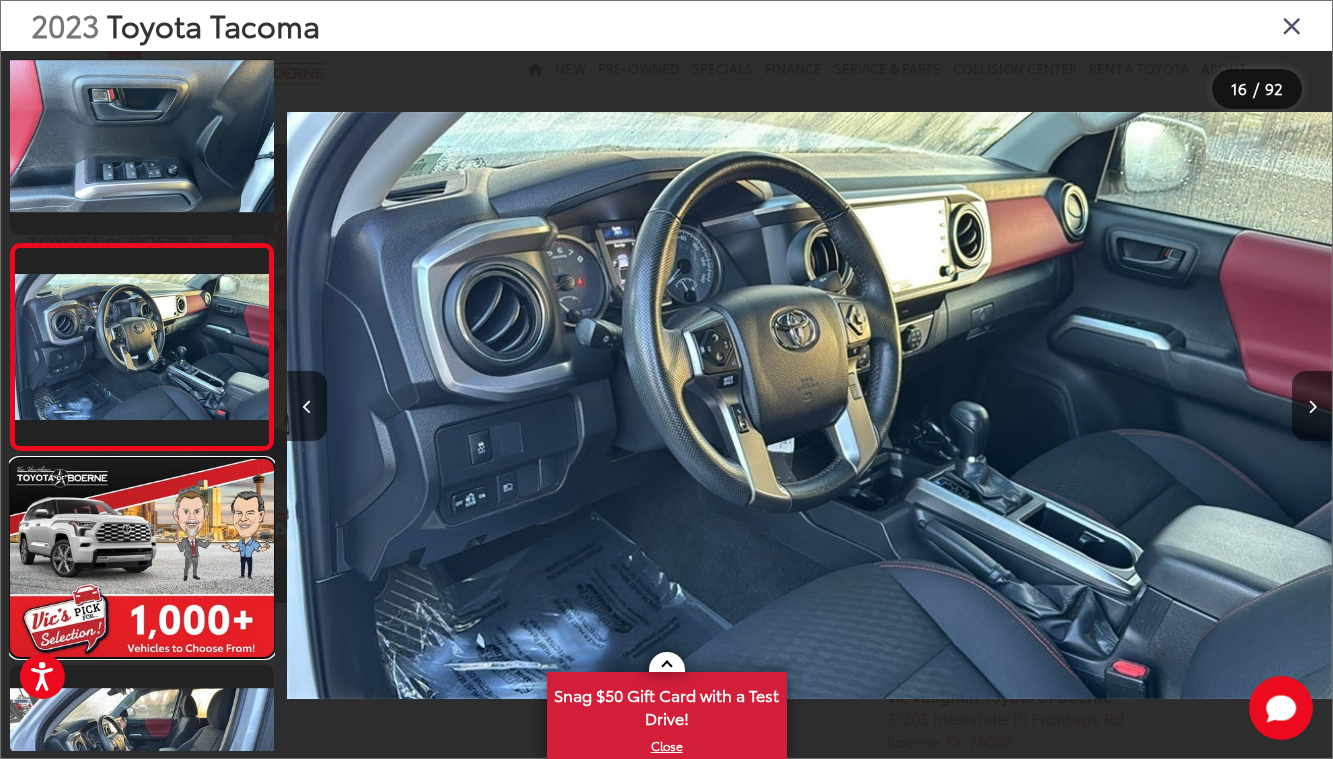 click at bounding box center (142, 558) 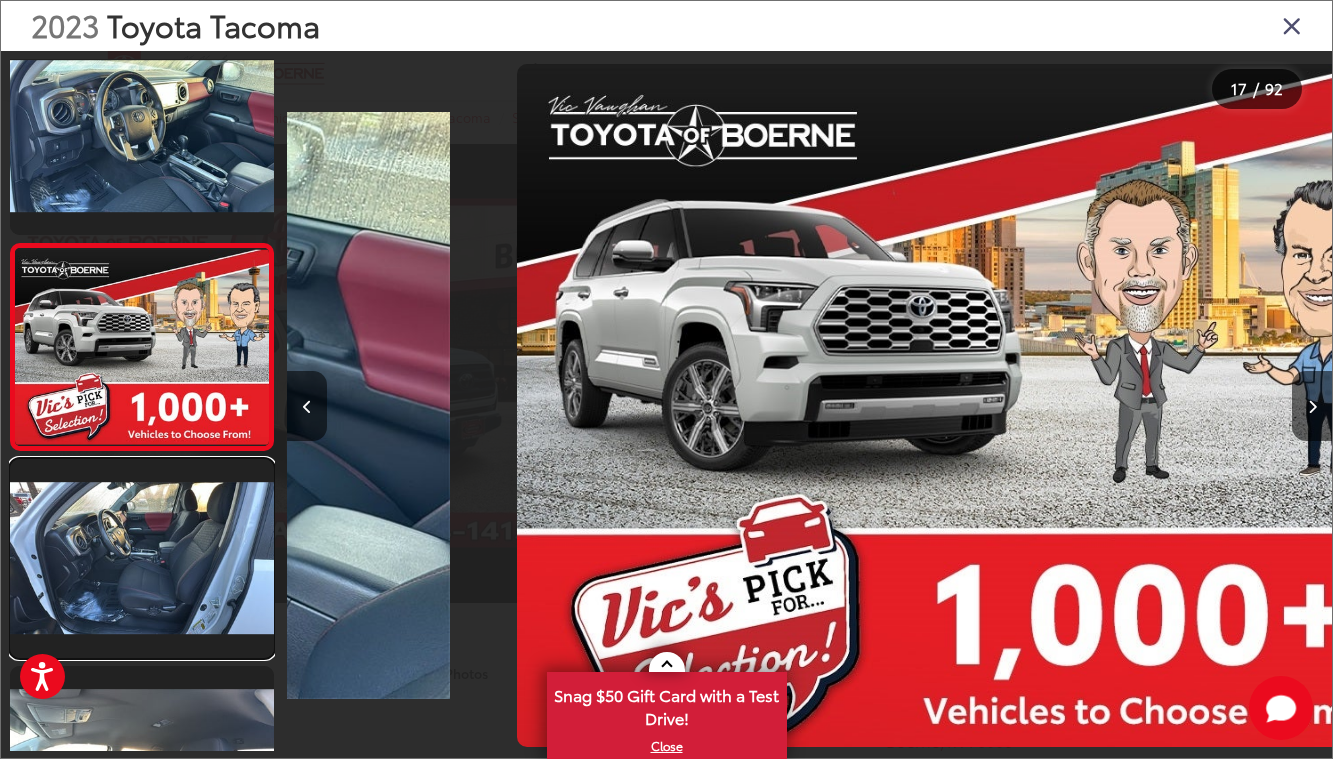 click at bounding box center [142, 558] 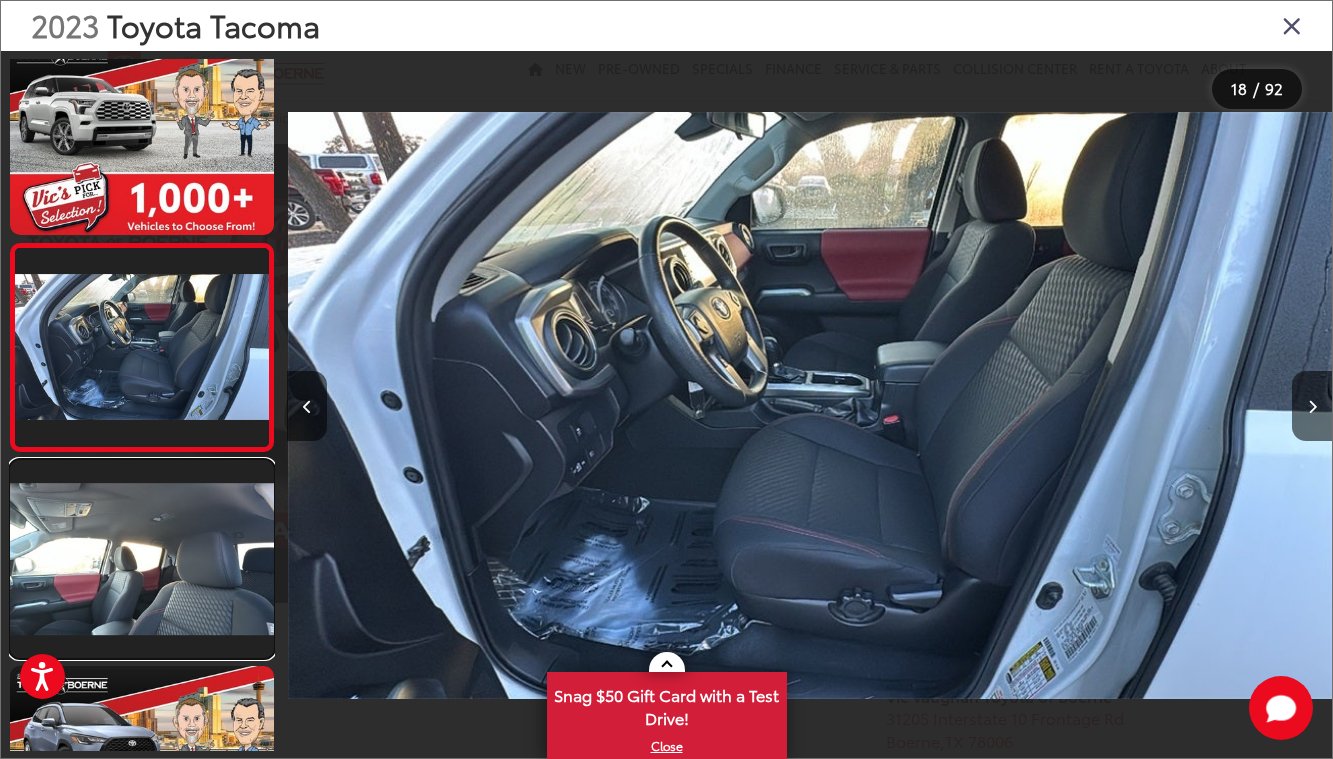 click at bounding box center [142, 559] 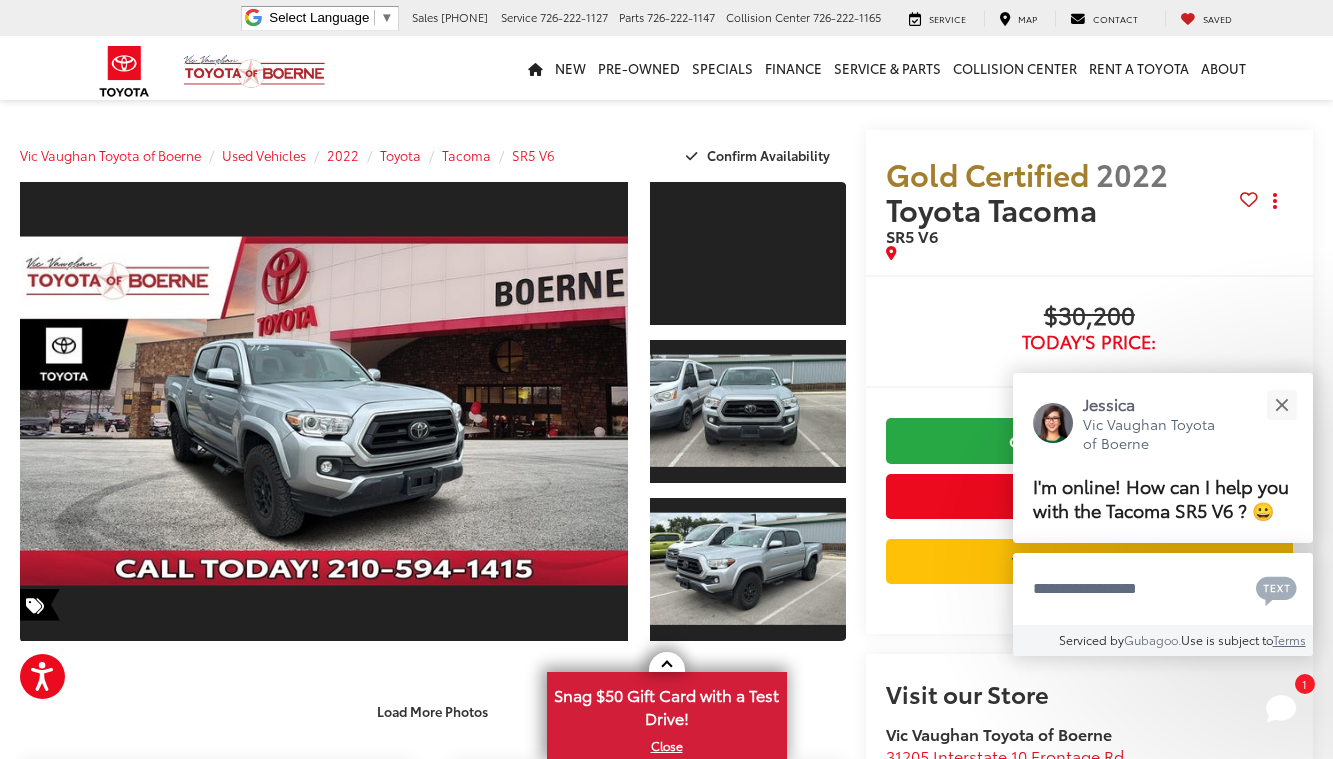 scroll, scrollTop: 0, scrollLeft: 0, axis: both 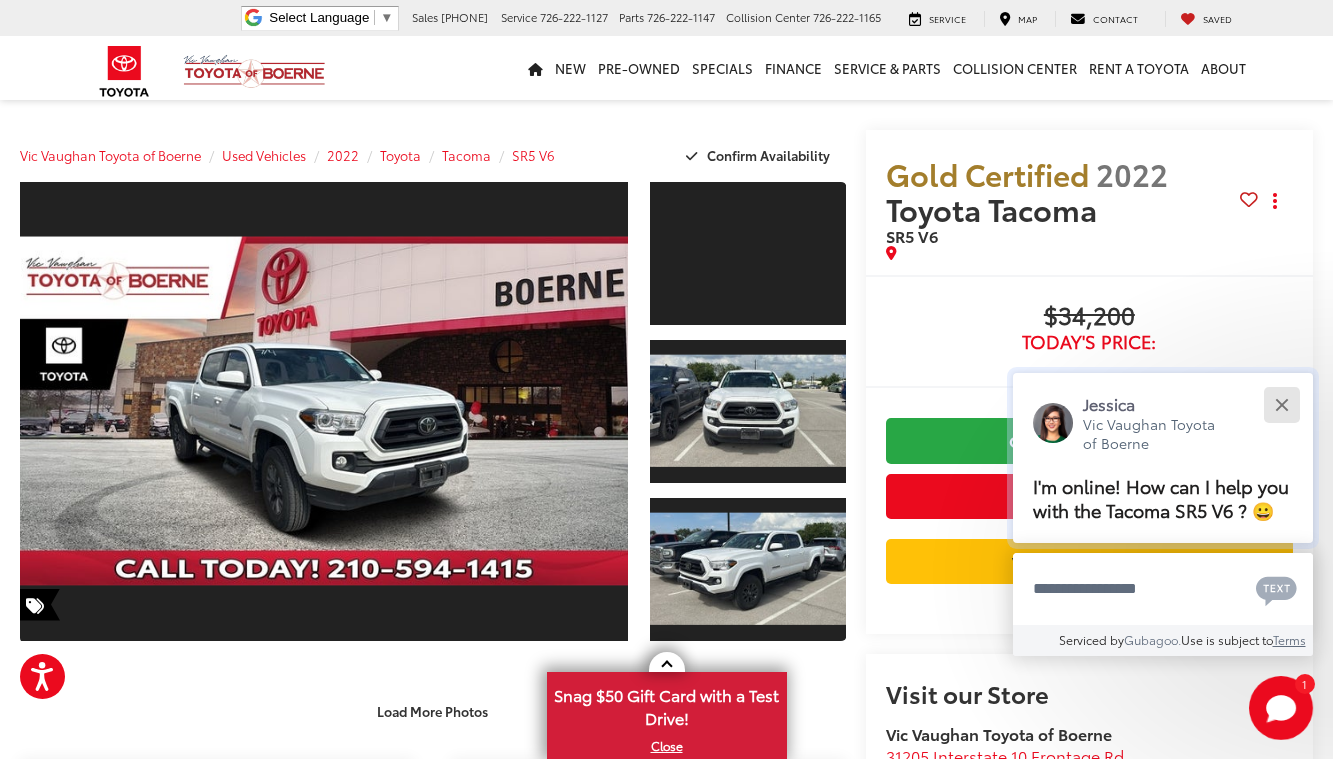 click at bounding box center [1281, 404] 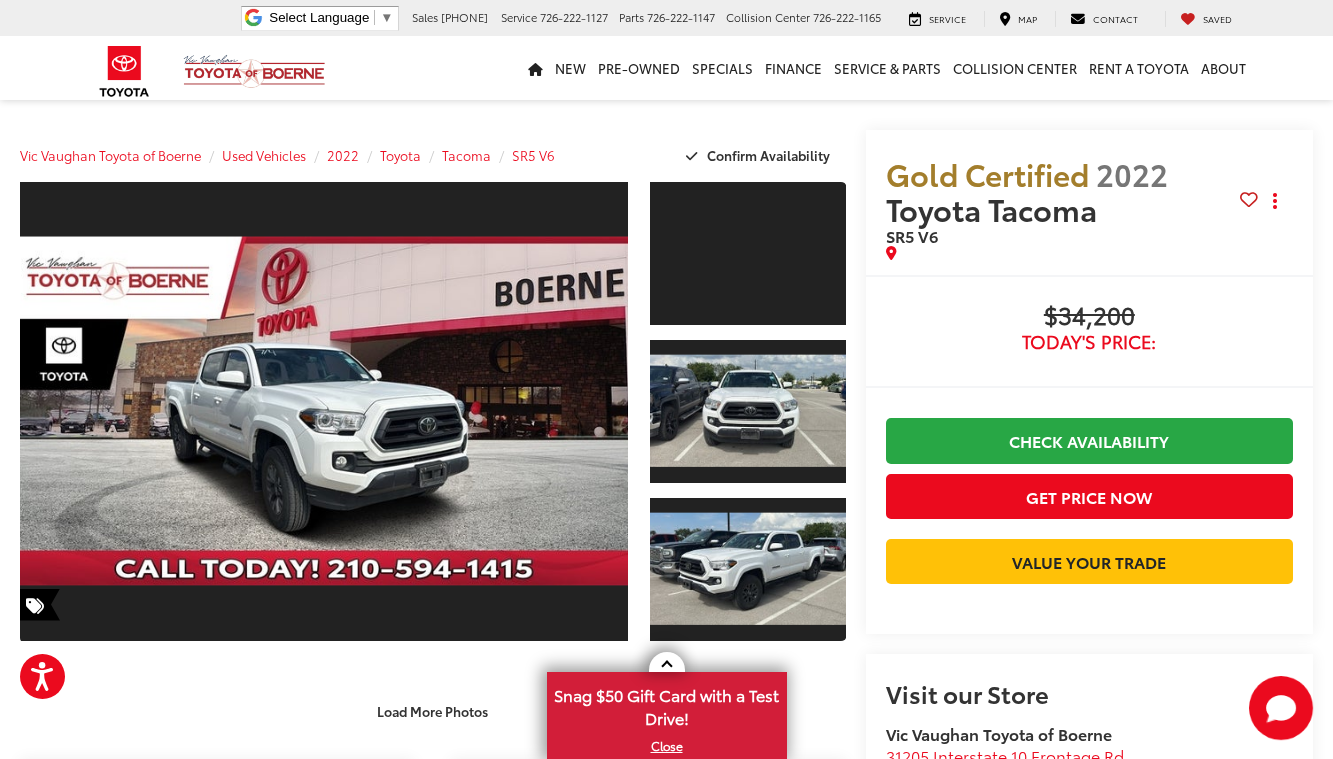 click on "Gold Certified
2022
Toyota Tacoma
SR5 V6
Copy Link
Share
Print
Buy
$34,200
Today's Price:
Check Availability
Get Price Now
Value Your Trade
$34,200
Today's Price:
Call for VIP Price
Check Availability
Get Price Now
Value Your Trade
$34,200
Today's Price:
Check Availability
Get Price Now
Value Your Trade
$34,200
Today's Price:
Call for VIP Price
Check Availability
Get Price Now
Value Your Trade" at bounding box center (1079, 462) 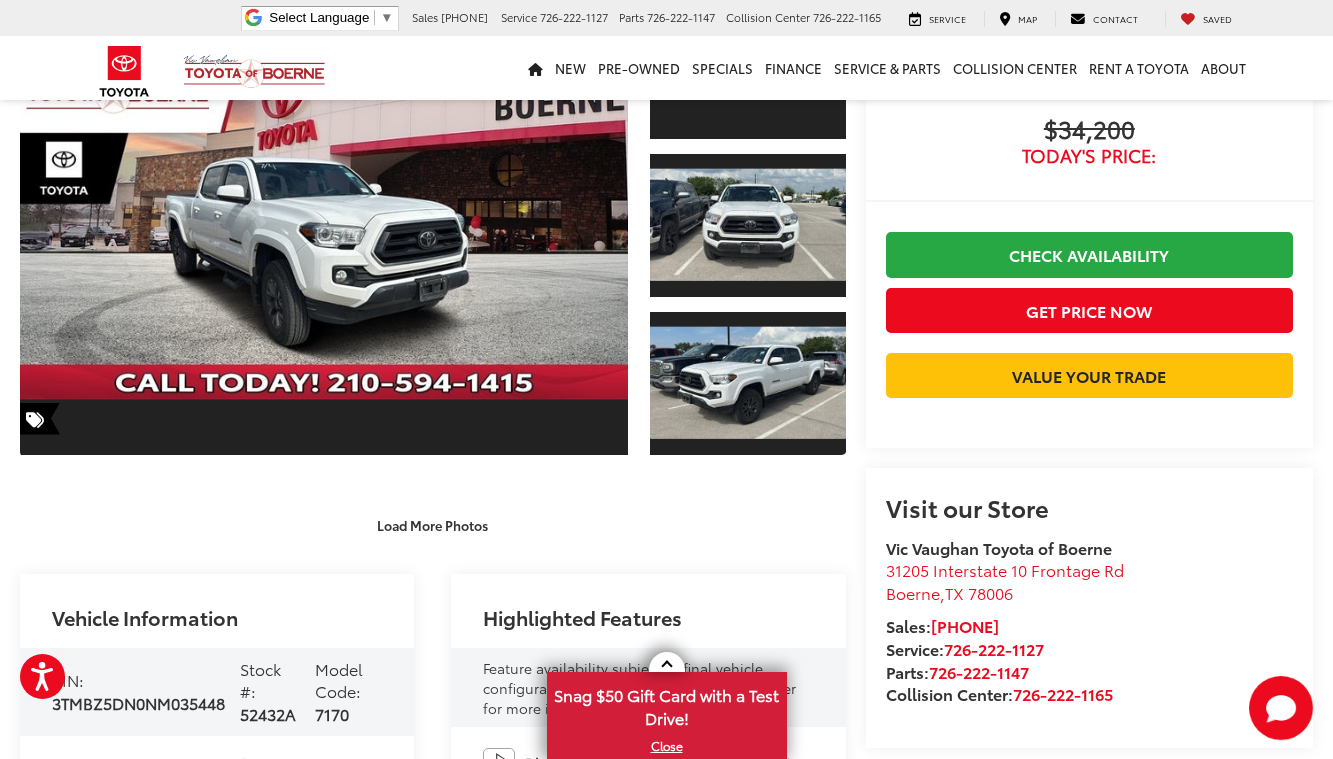 scroll, scrollTop: 0, scrollLeft: 0, axis: both 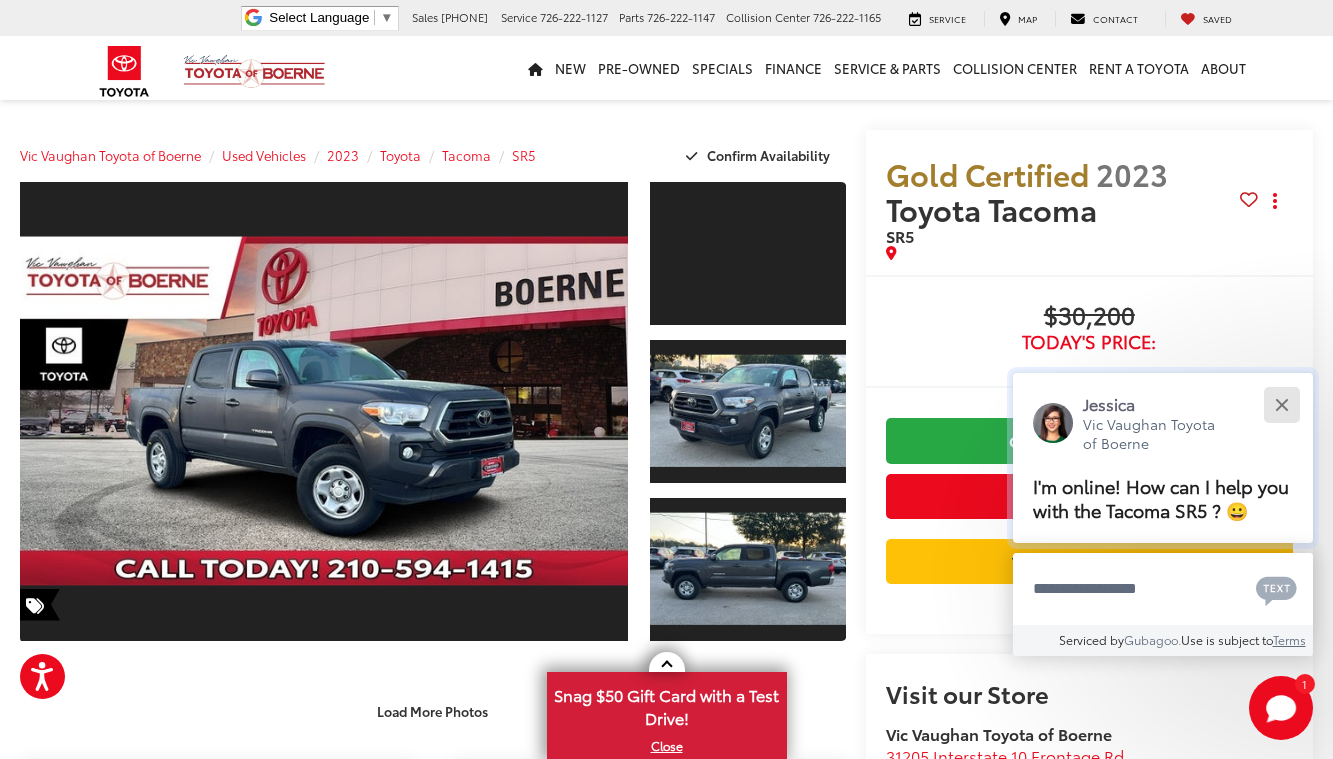 click at bounding box center (1281, 404) 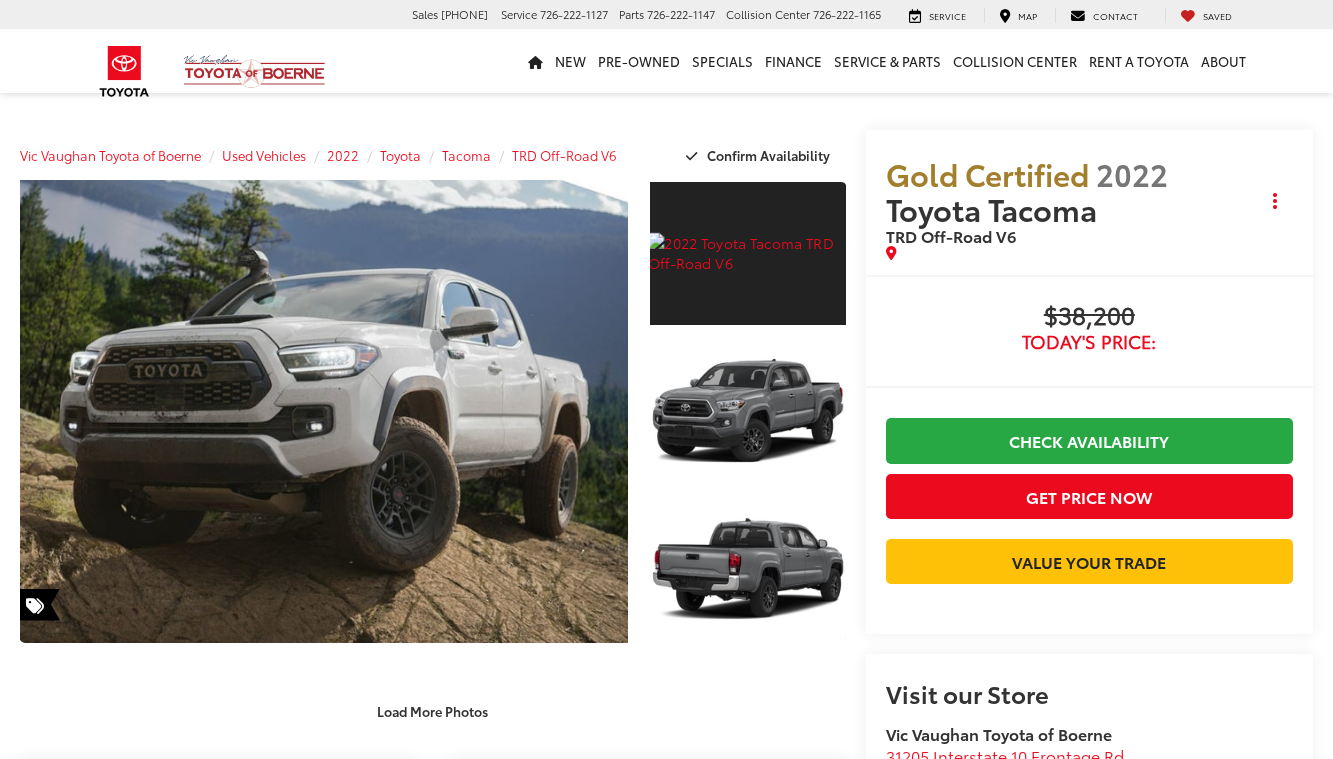 scroll, scrollTop: 0, scrollLeft: 0, axis: both 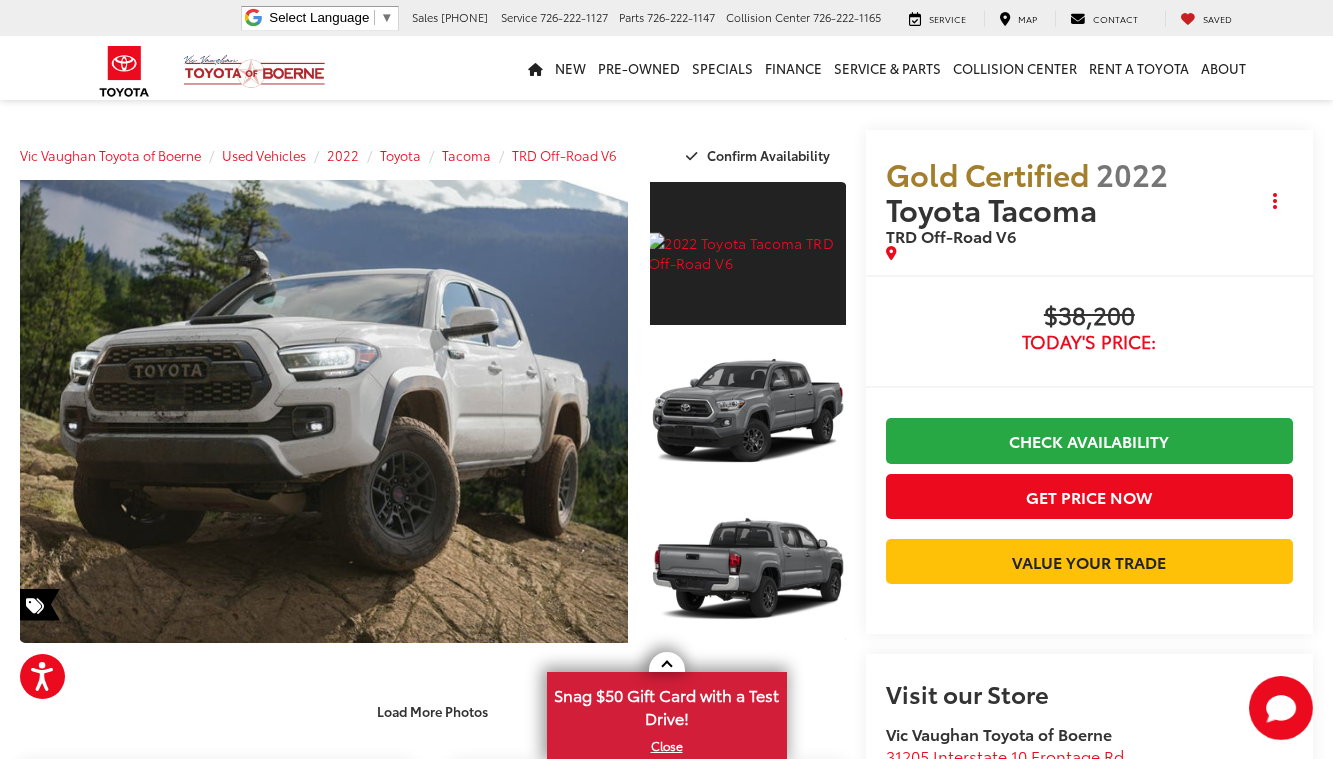click on "Buy
$38,200
Today's Price:
Check Availability
Get Price Now
Value Your Trade
$38,200
Today's Price:
Call for VIP Price
Check Availability
Get Price Now
Value Your Trade
$38,200
Today's Price:
Check Availability
Get Price Now
Value Your Trade
$38,200
Today's Price:
Call for VIP Price
Check Availability
Get Price Now
Value Your Trade" at bounding box center (1089, 454) 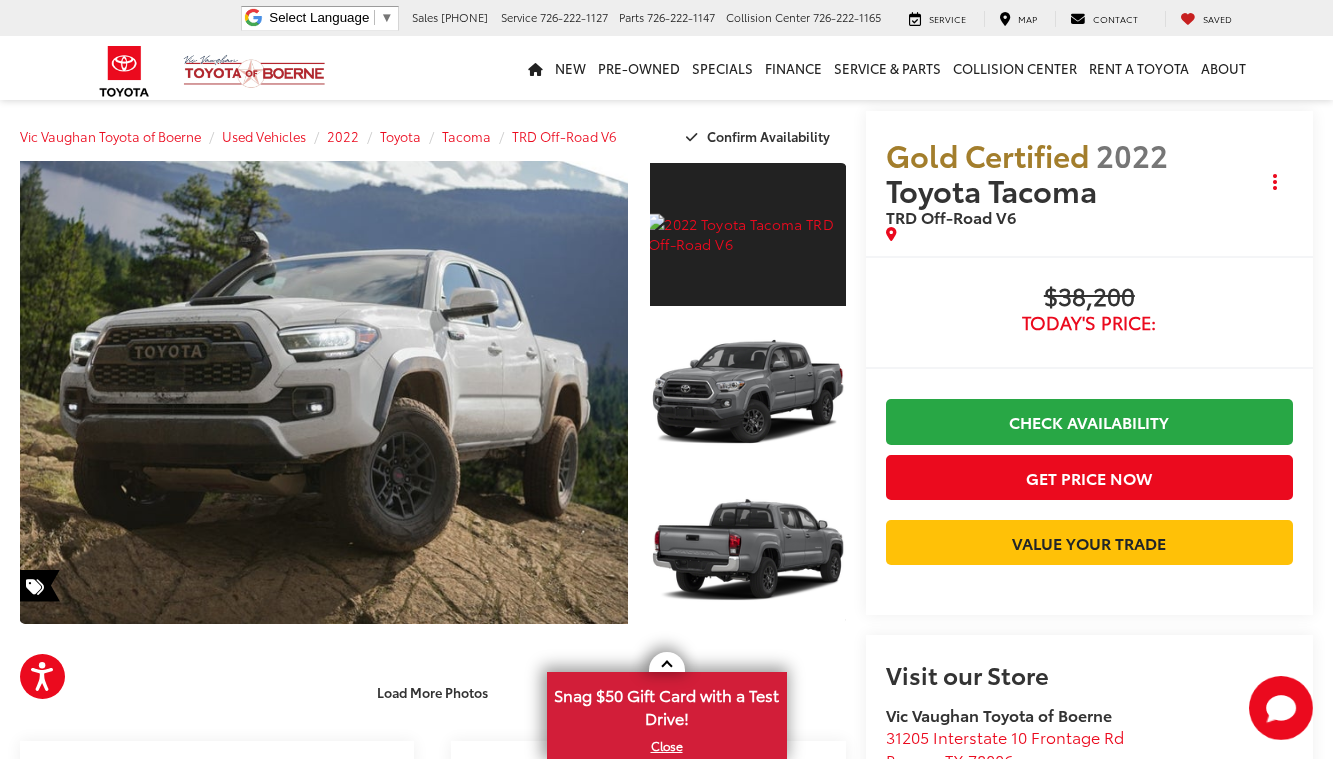 scroll, scrollTop: 0, scrollLeft: 0, axis: both 